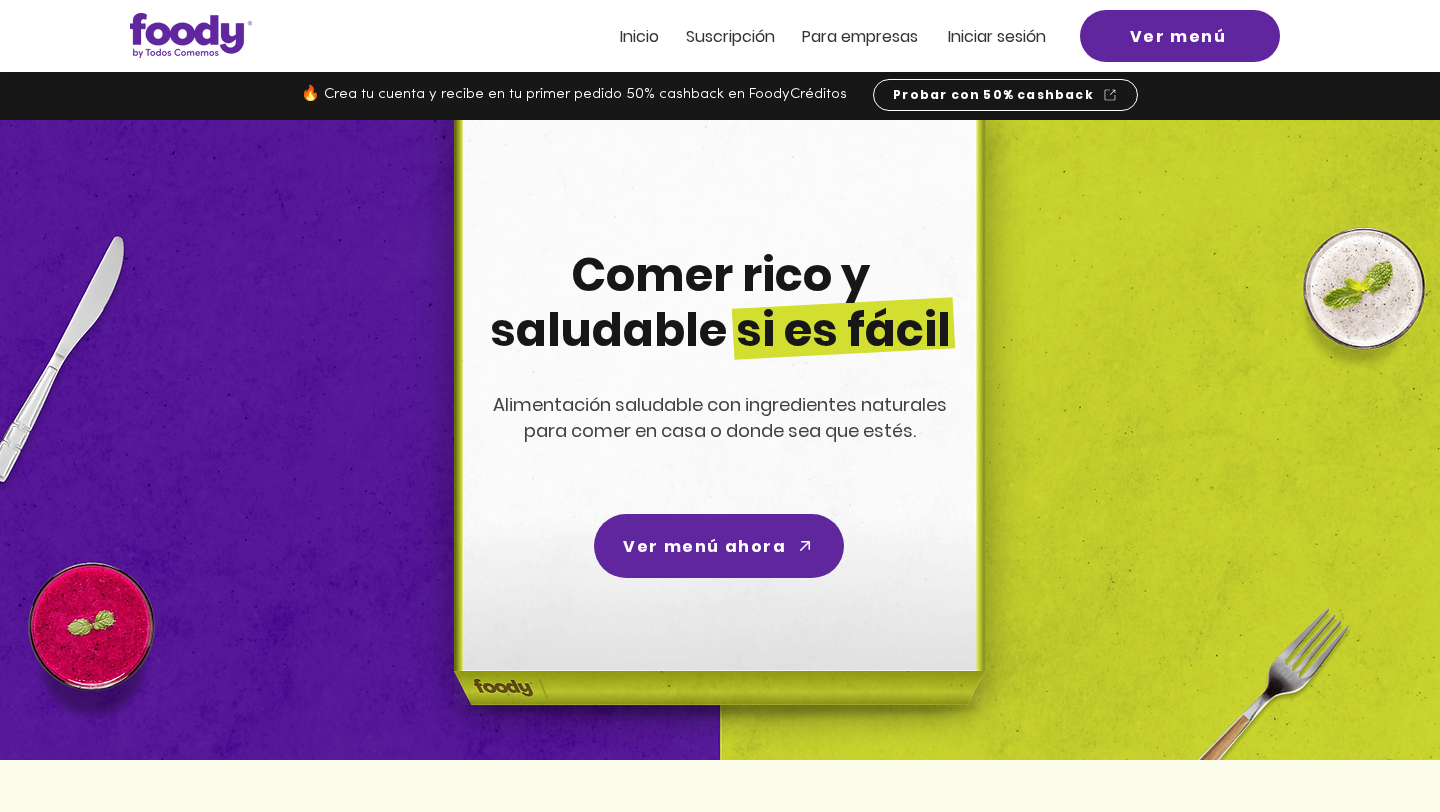 scroll, scrollTop: 0, scrollLeft: 0, axis: both 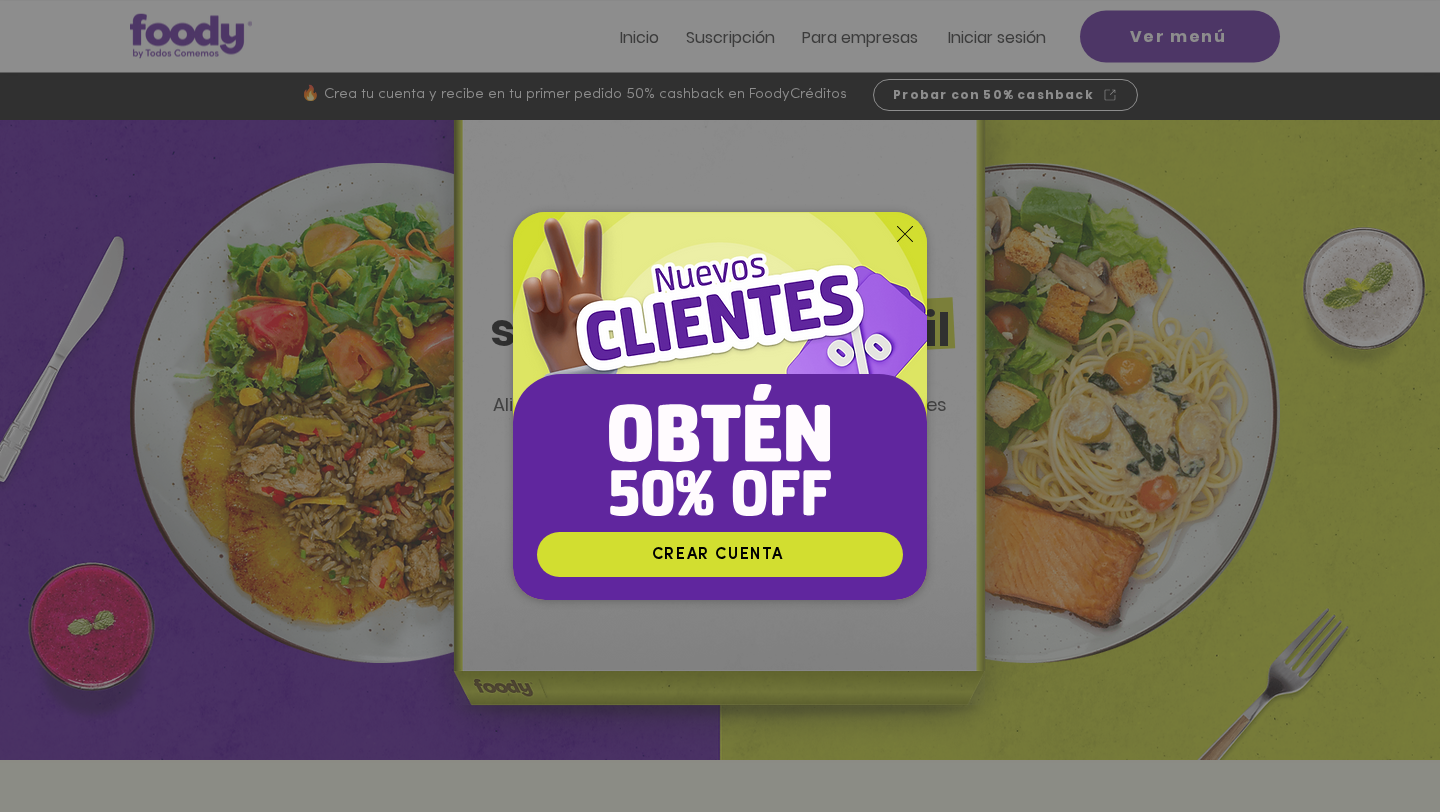 click 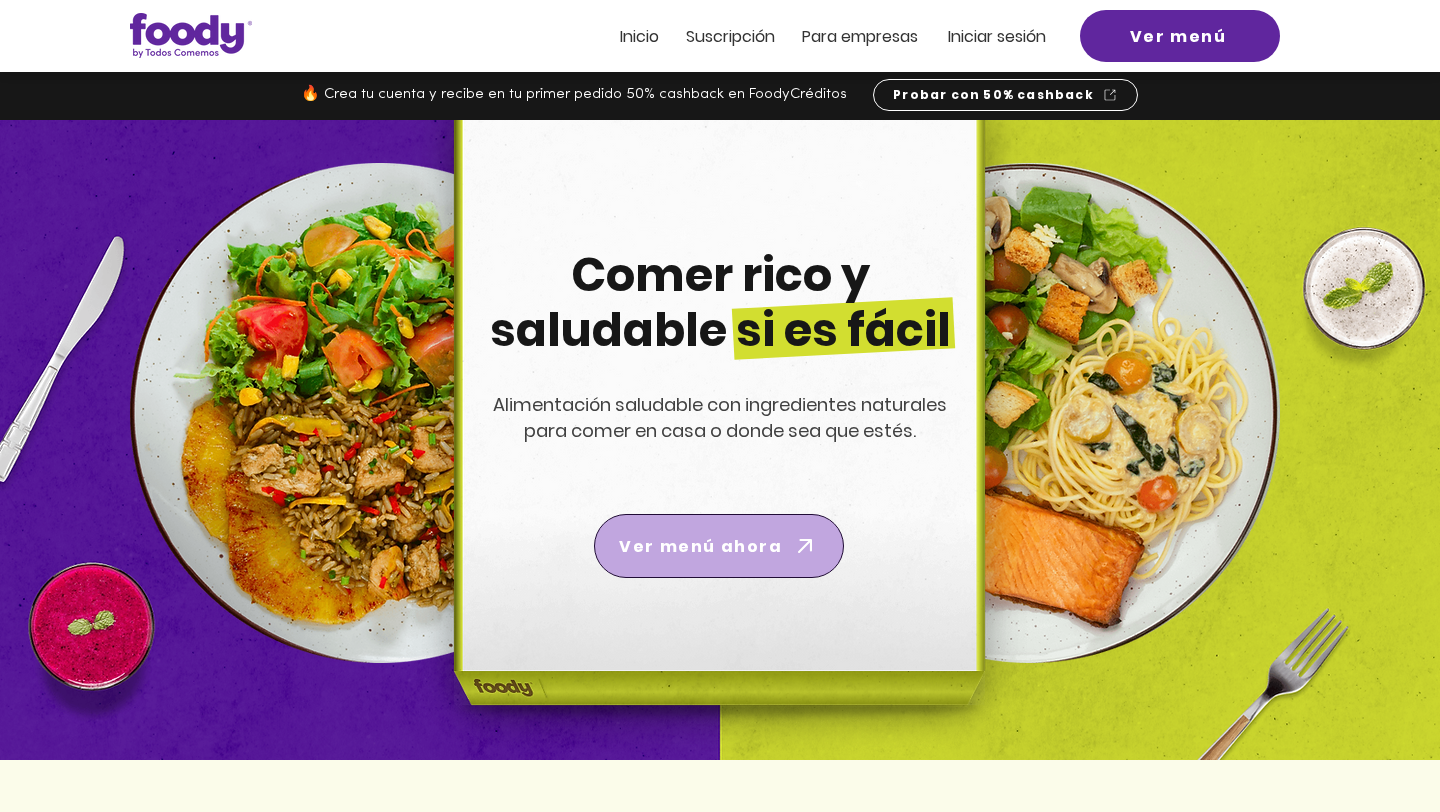click on "Ver menú ahora" at bounding box center (700, 546) 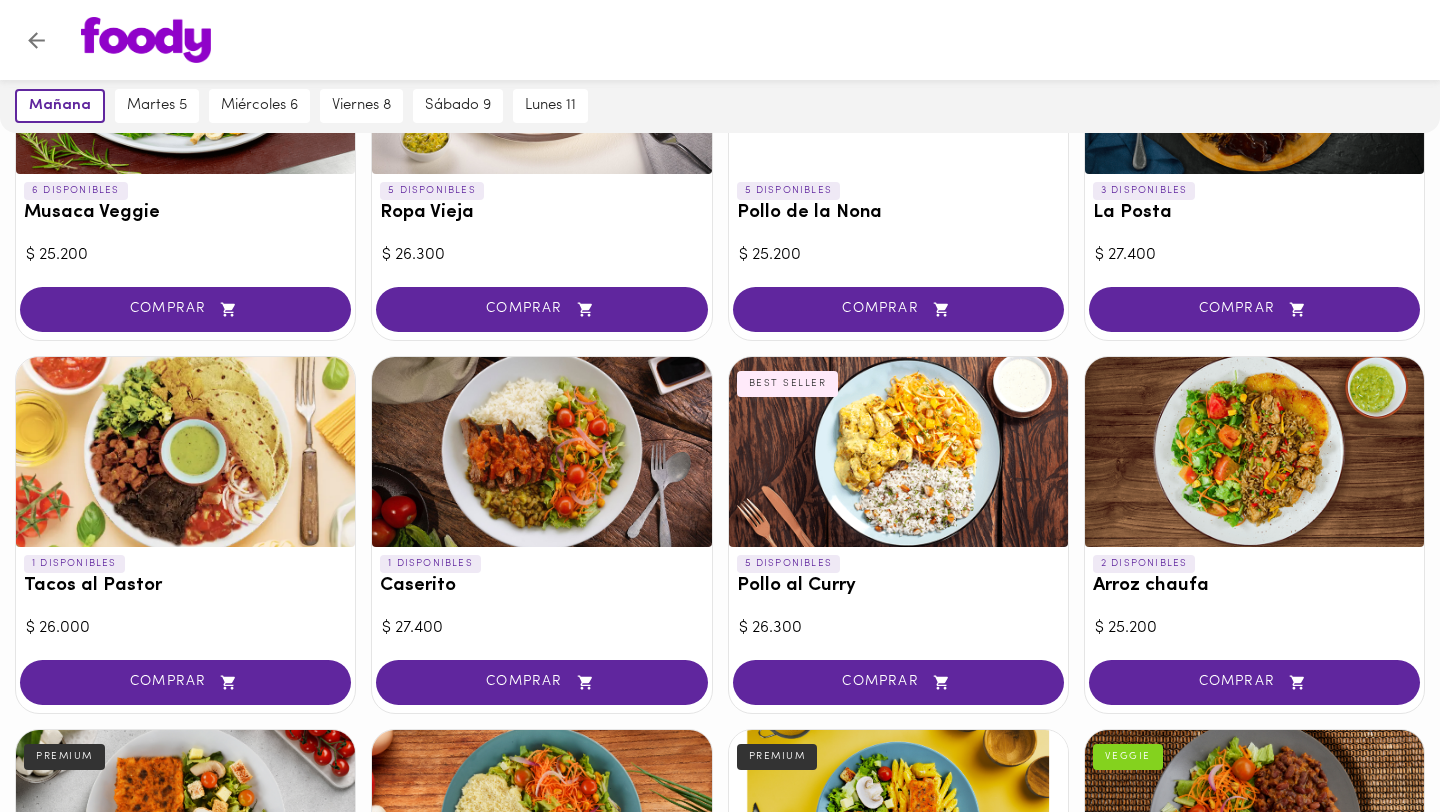 scroll, scrollTop: 685, scrollLeft: 0, axis: vertical 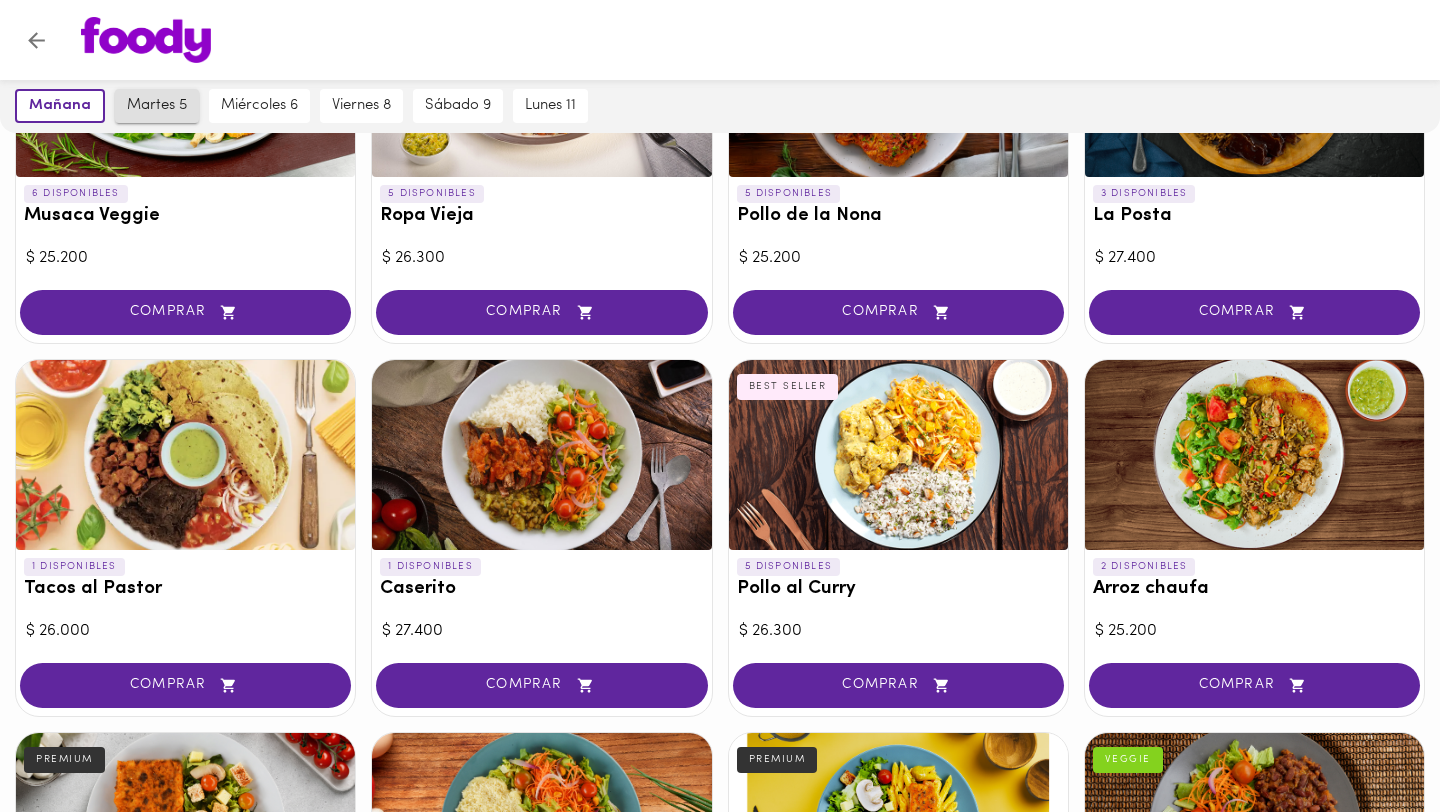 click on "martes 5" at bounding box center (157, 106) 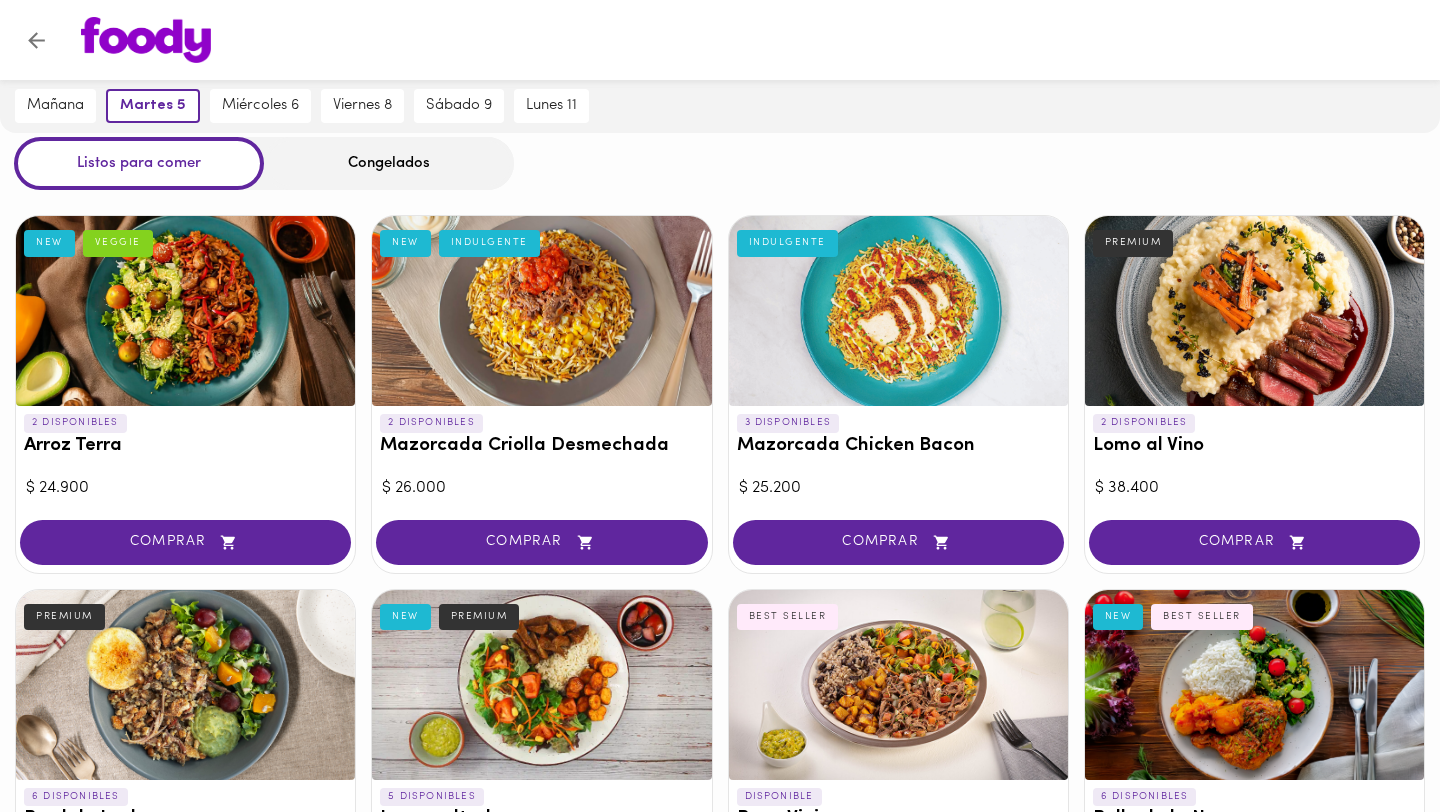 scroll, scrollTop: 0, scrollLeft: 0, axis: both 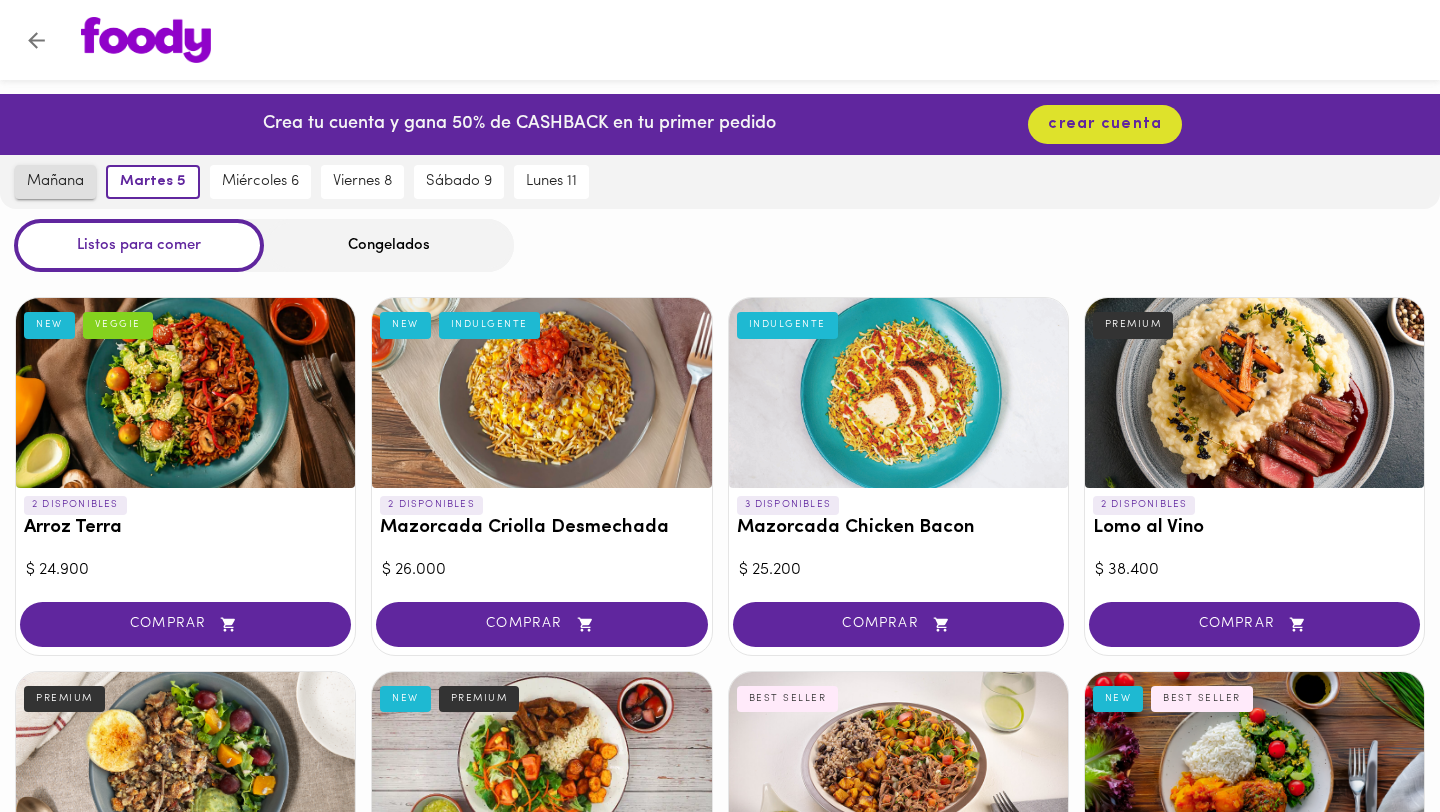 click on "mañana" at bounding box center (55, 182) 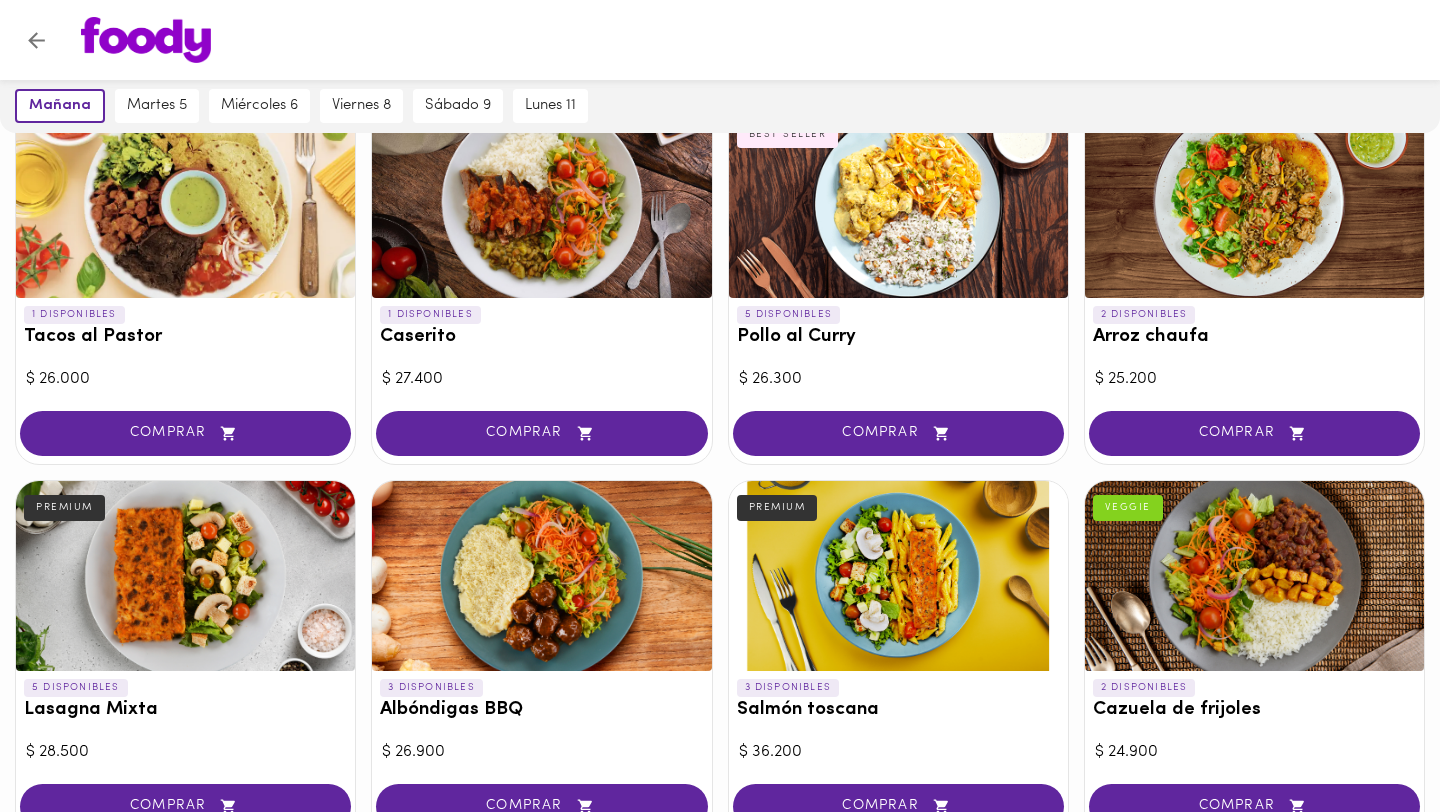 scroll, scrollTop: 948, scrollLeft: 0, axis: vertical 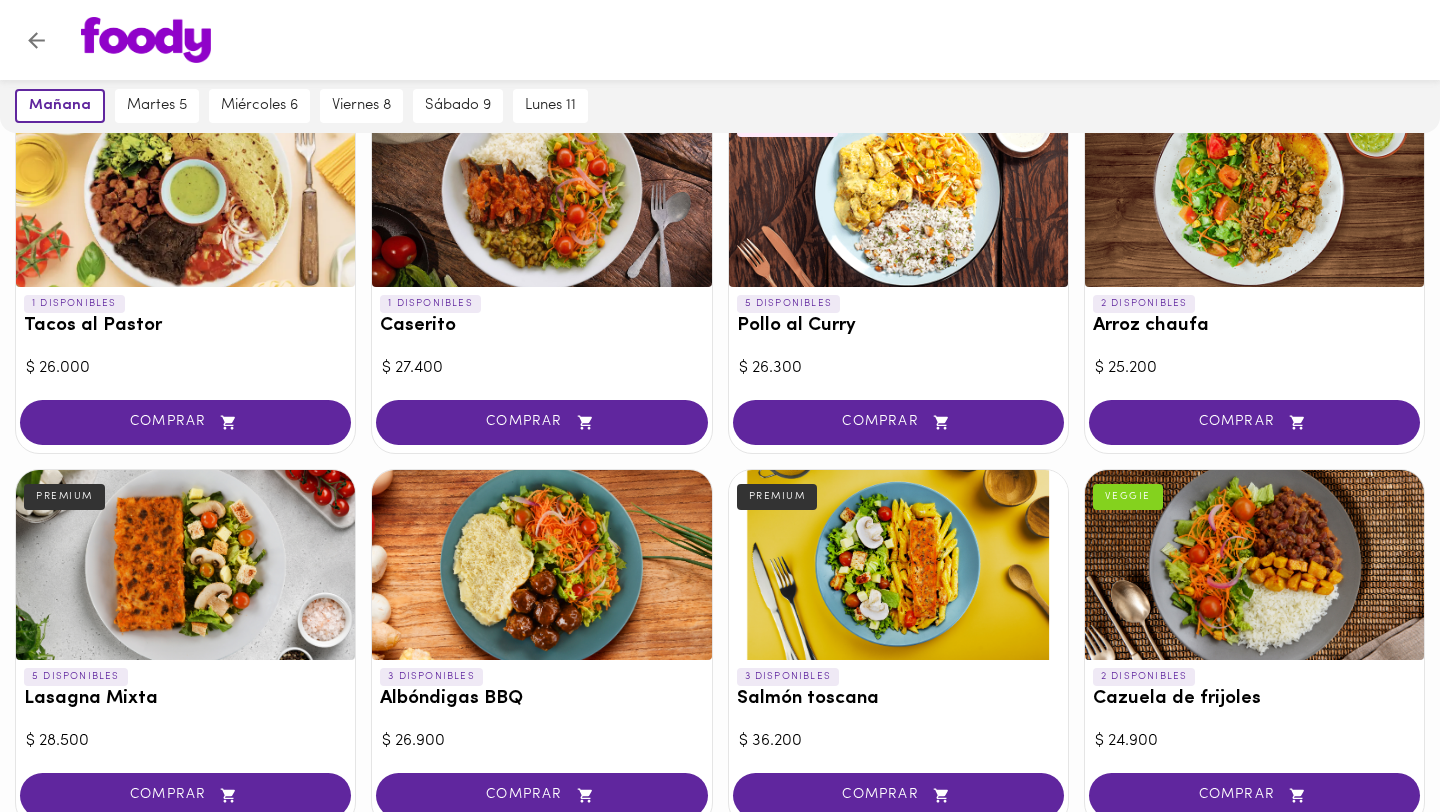 click at bounding box center (1254, 565) 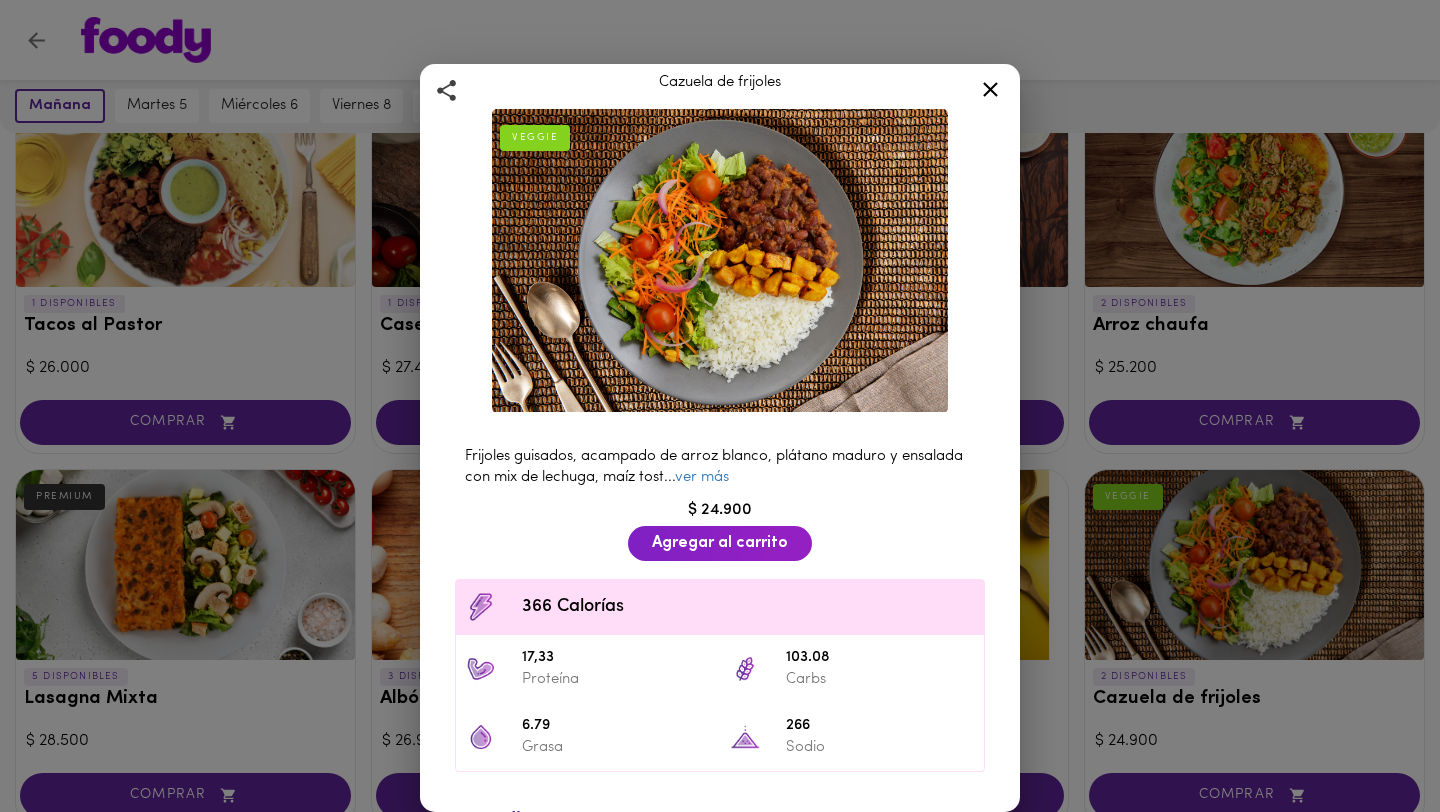 scroll, scrollTop: 53, scrollLeft: 0, axis: vertical 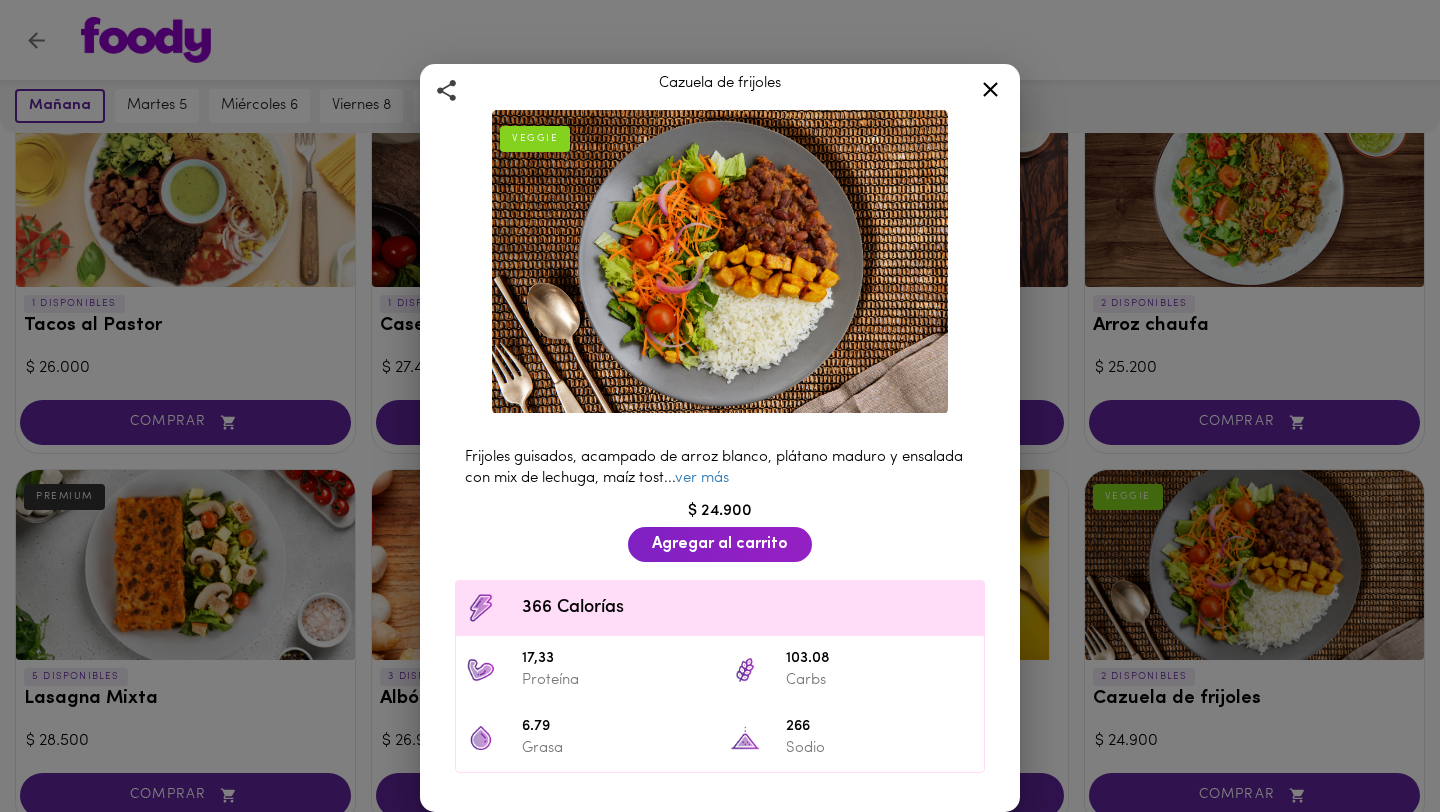 click 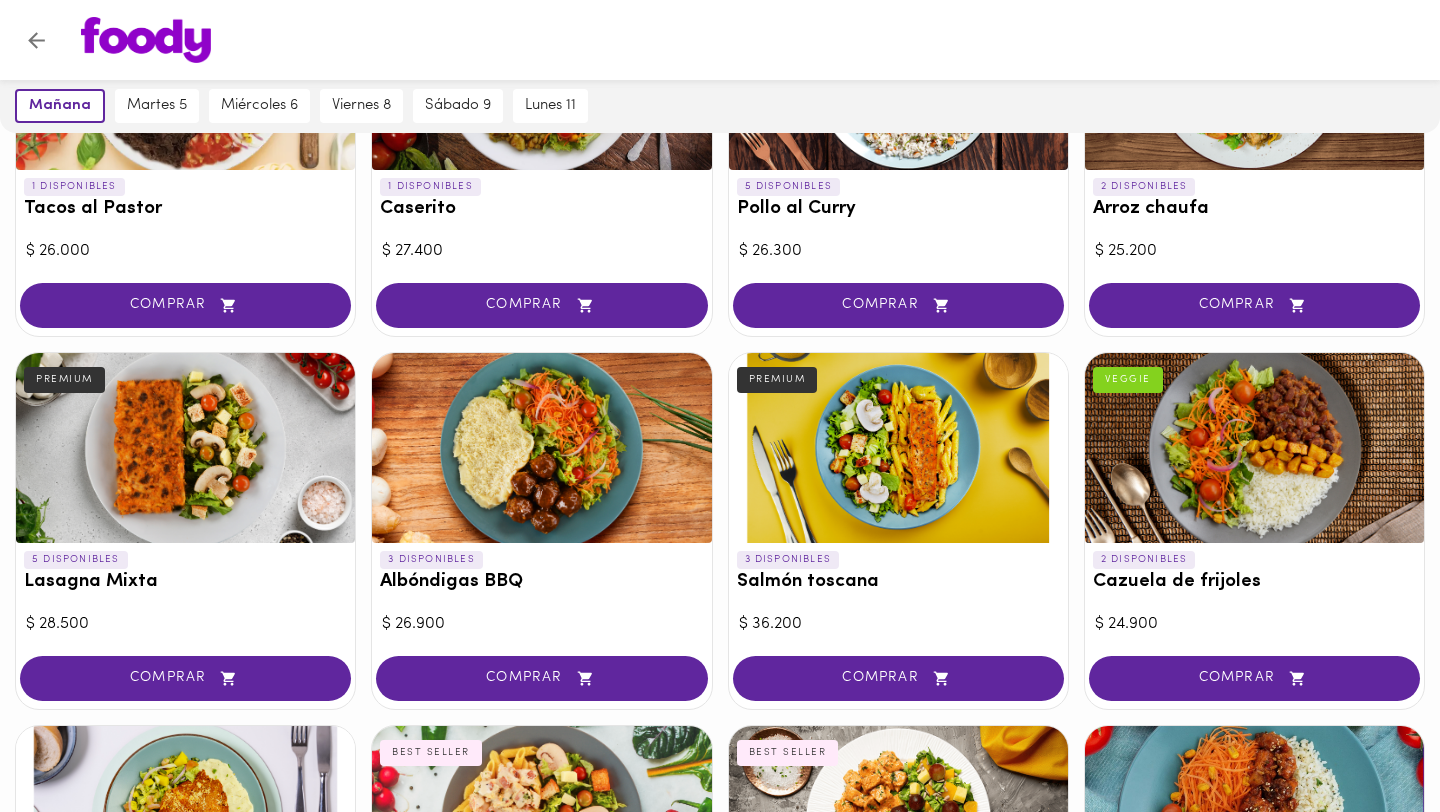 scroll, scrollTop: 1071, scrollLeft: 0, axis: vertical 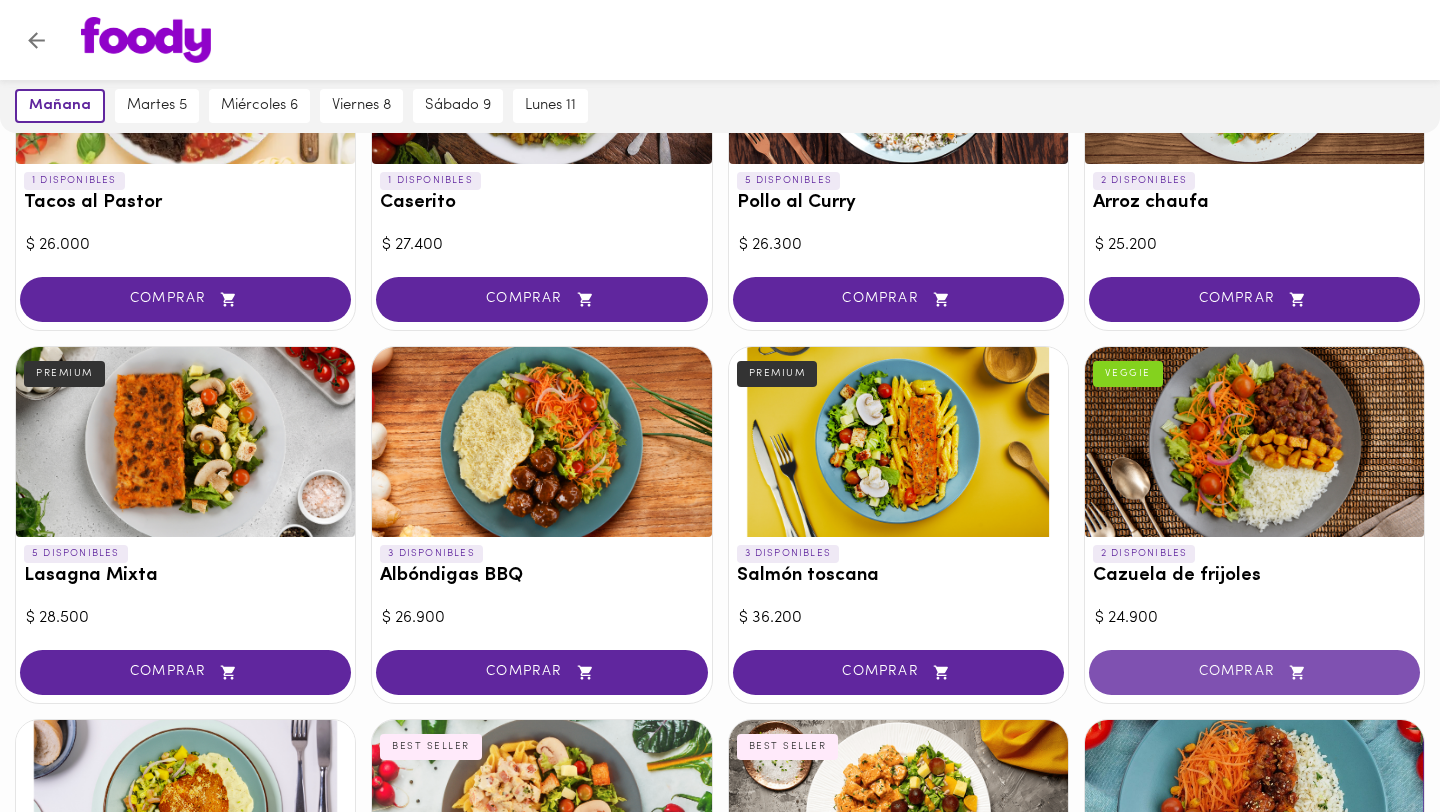 click on "COMPRAR" at bounding box center (1254, 672) 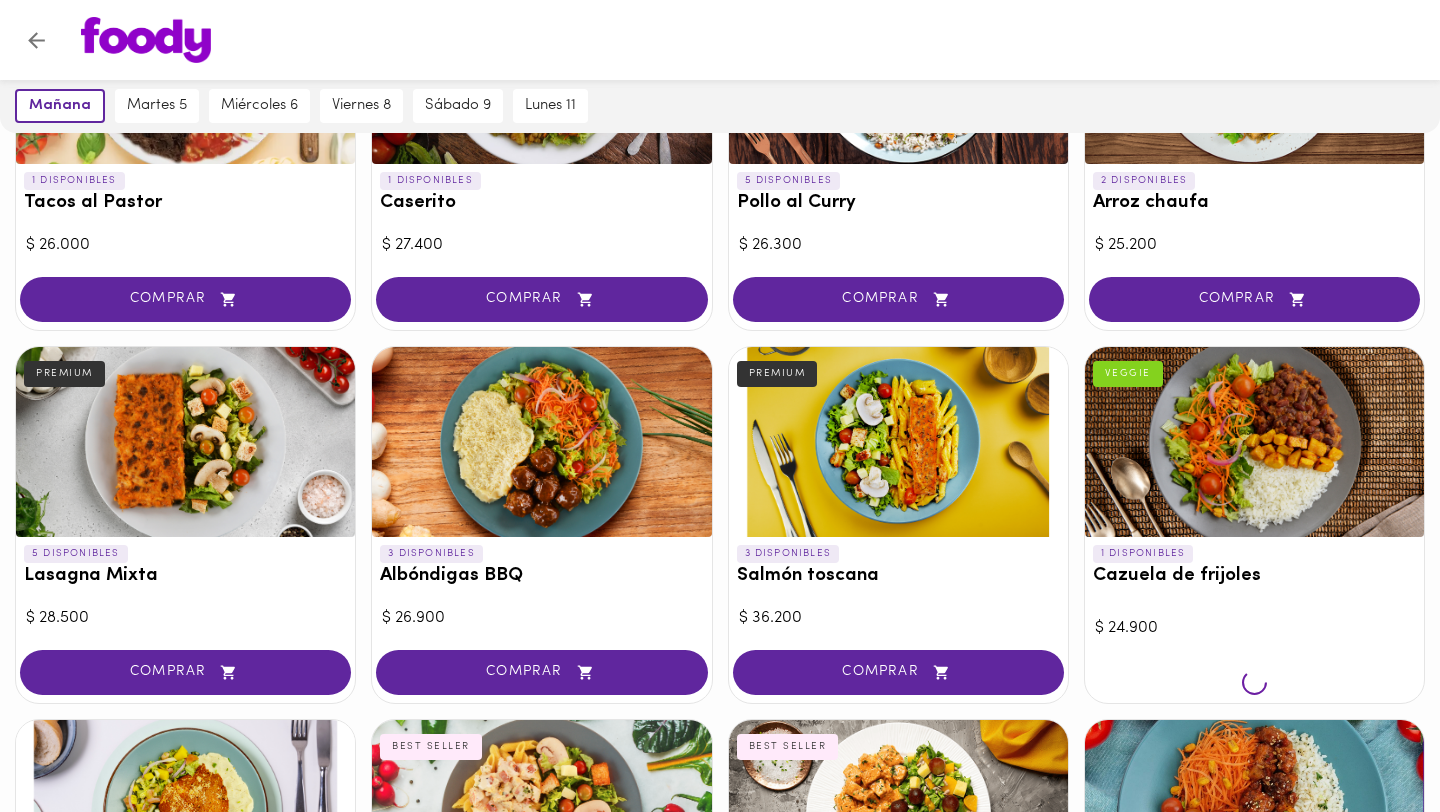 scroll, scrollTop: 1072, scrollLeft: 0, axis: vertical 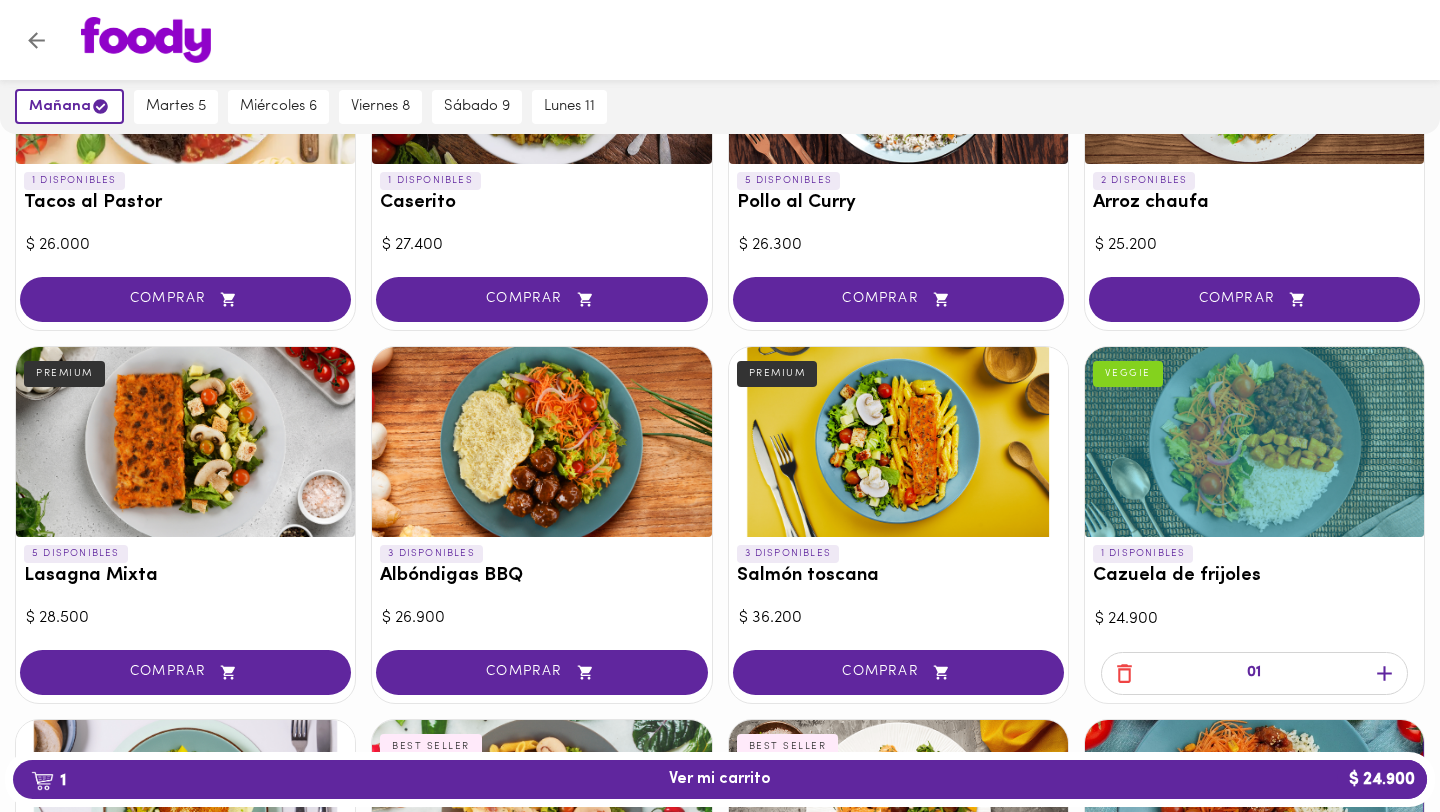 click 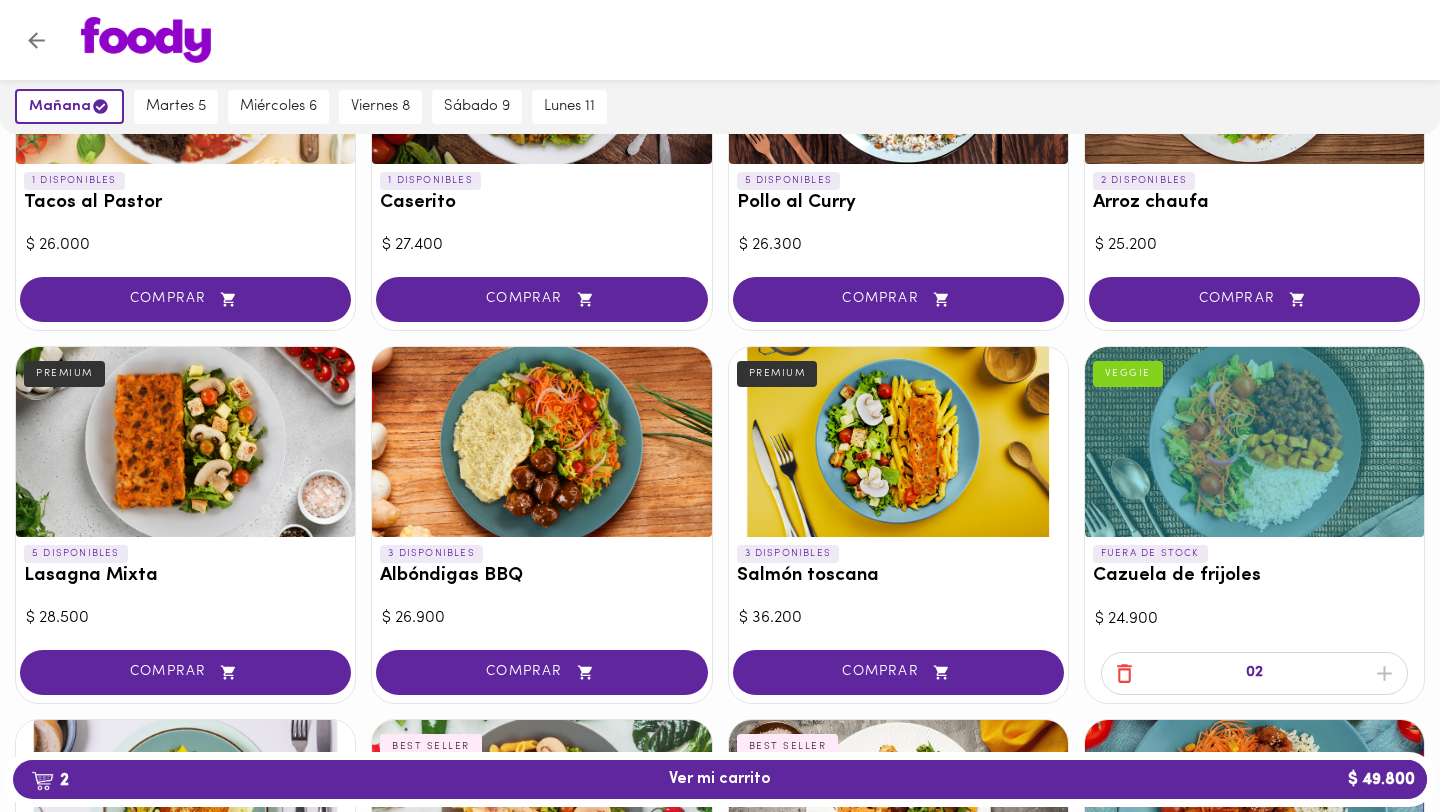 click 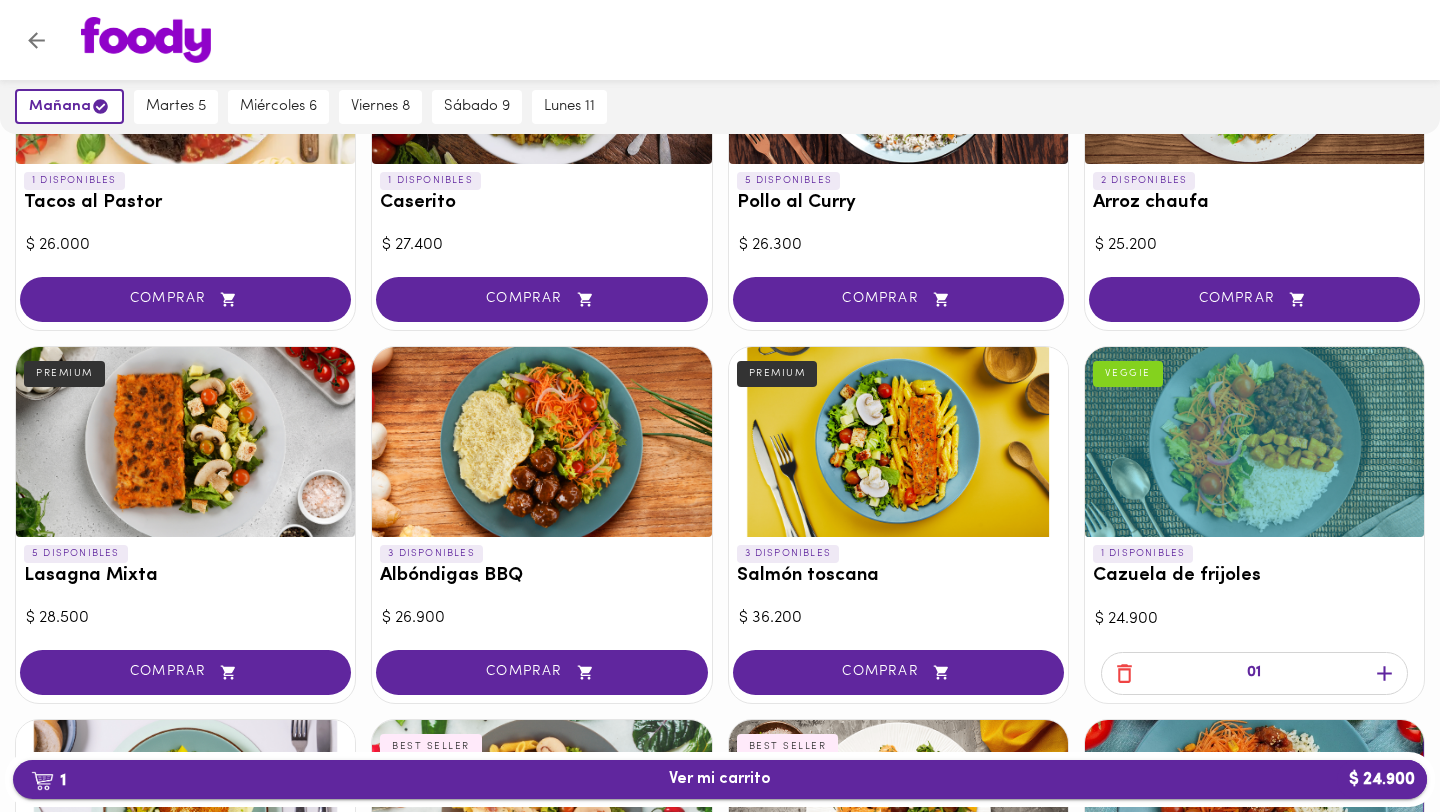 click on "1 Ver mi carrito $ 24.900" at bounding box center [720, 779] 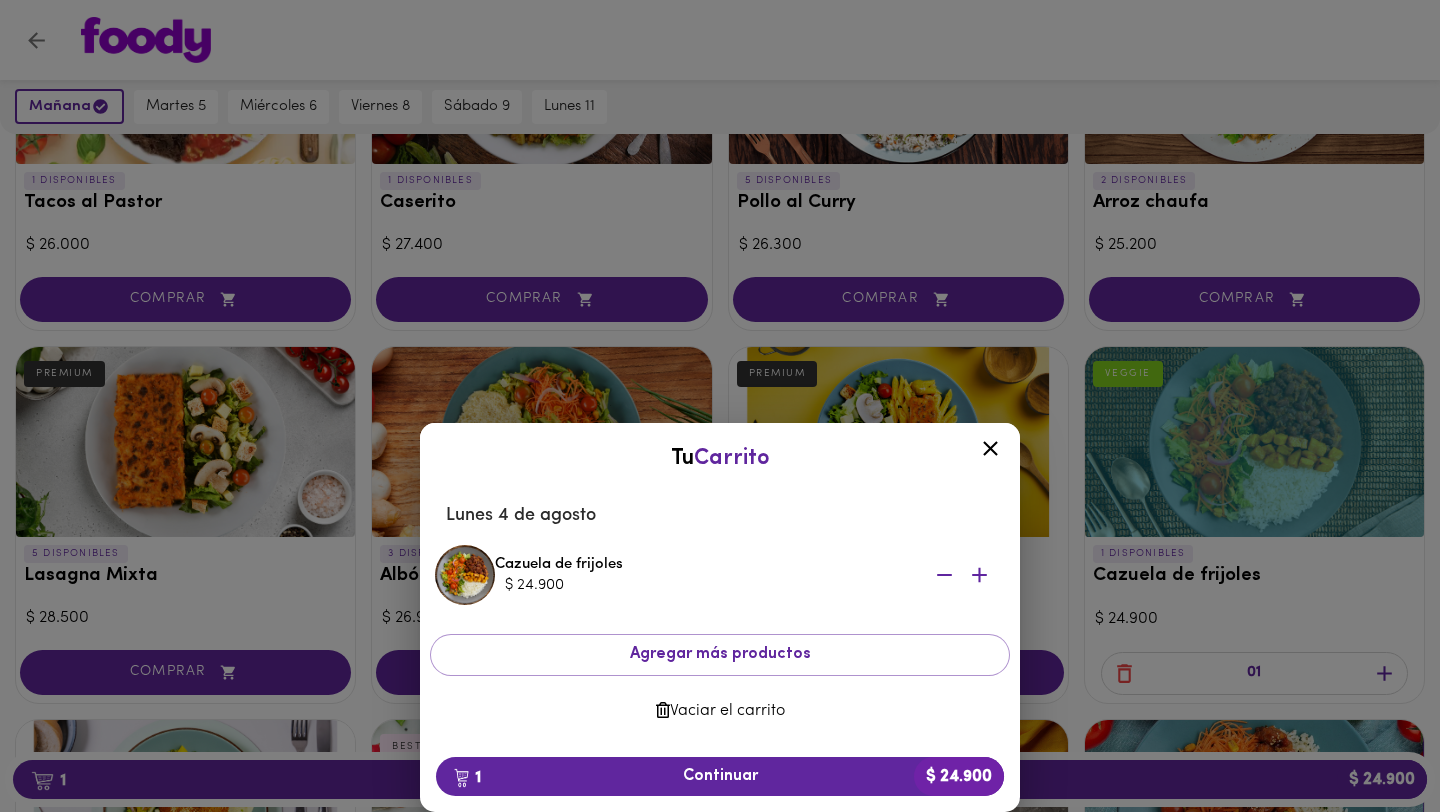 click 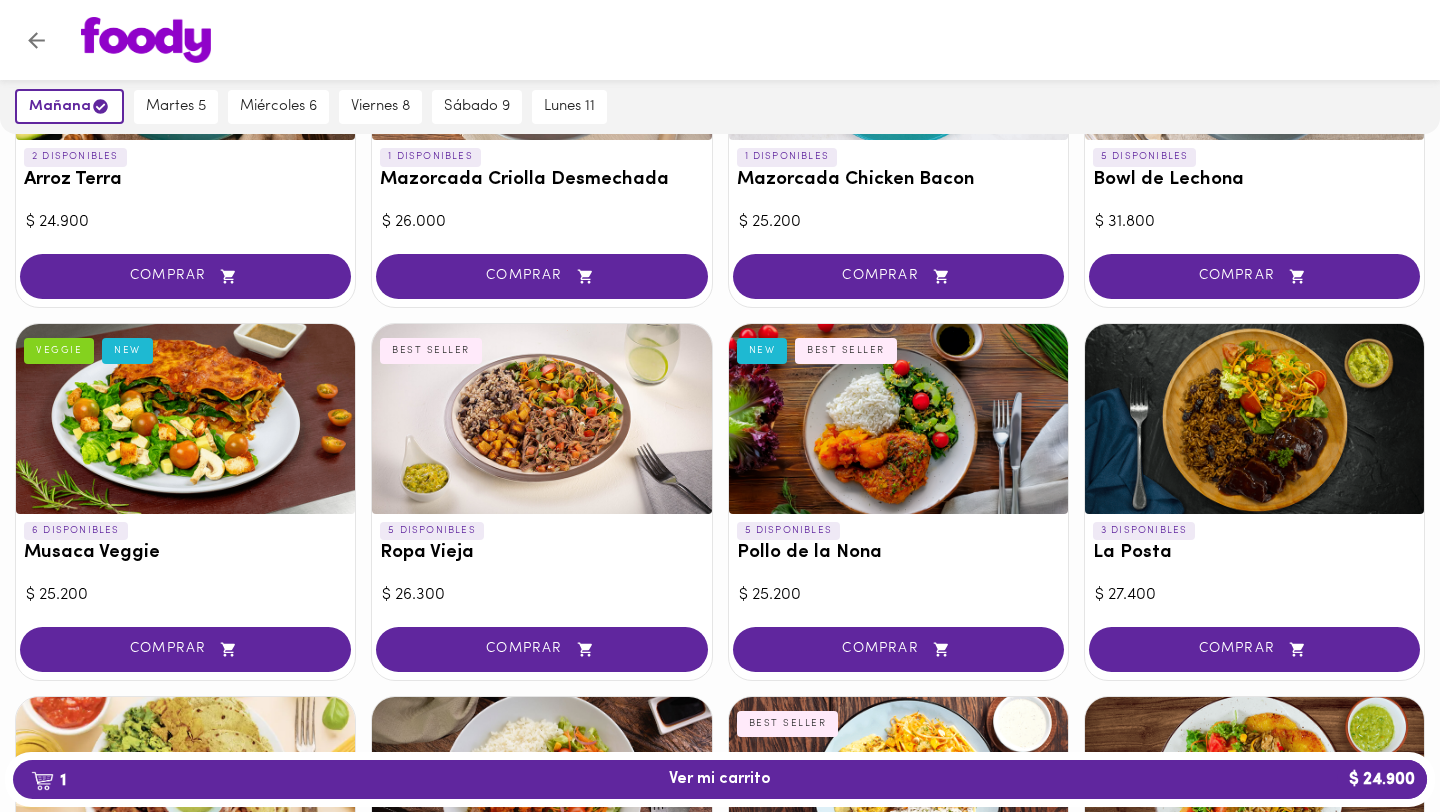 scroll, scrollTop: 0, scrollLeft: 0, axis: both 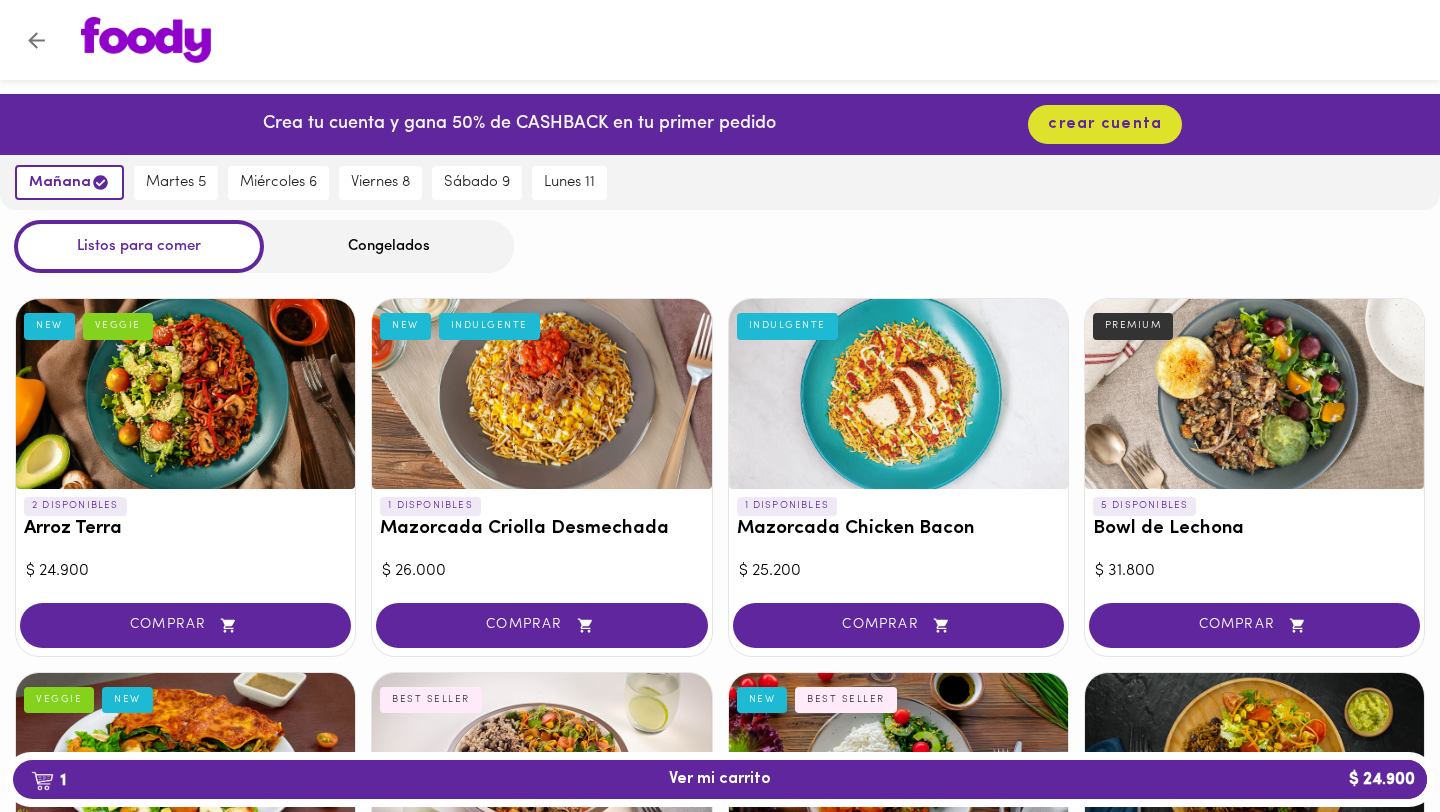 click on "Congelados" at bounding box center (389, 246) 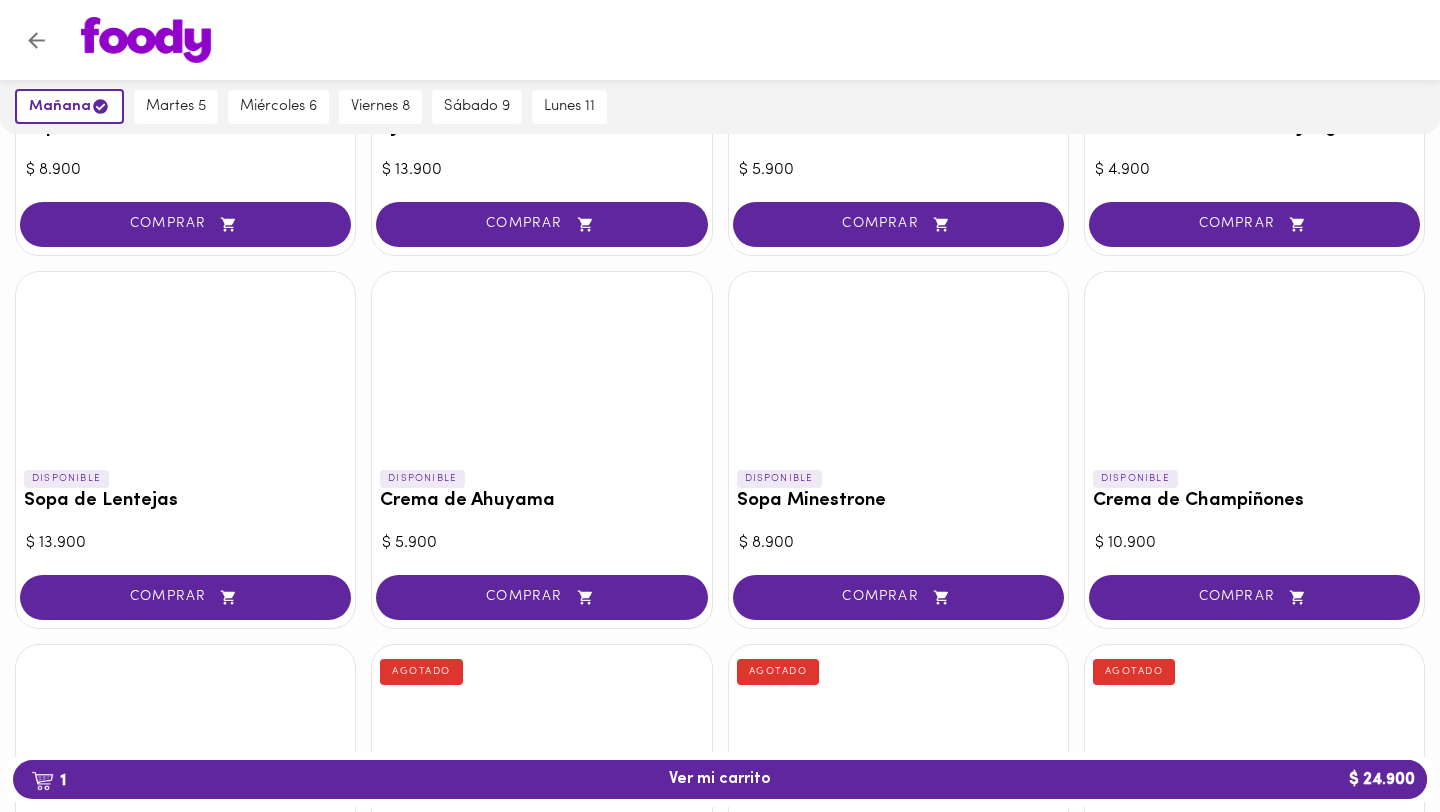 scroll, scrollTop: 492, scrollLeft: 0, axis: vertical 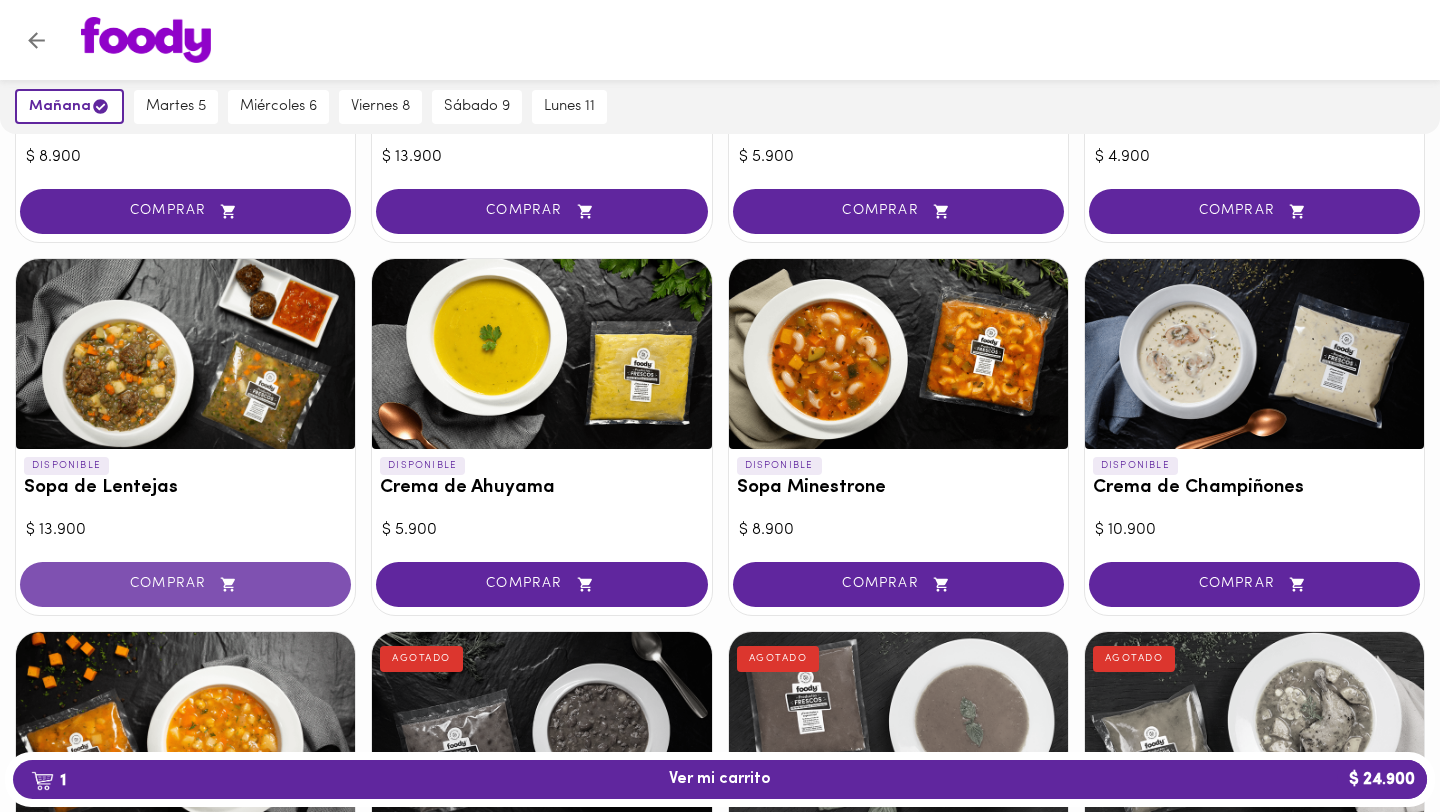 click on "COMPRAR" at bounding box center (185, 584) 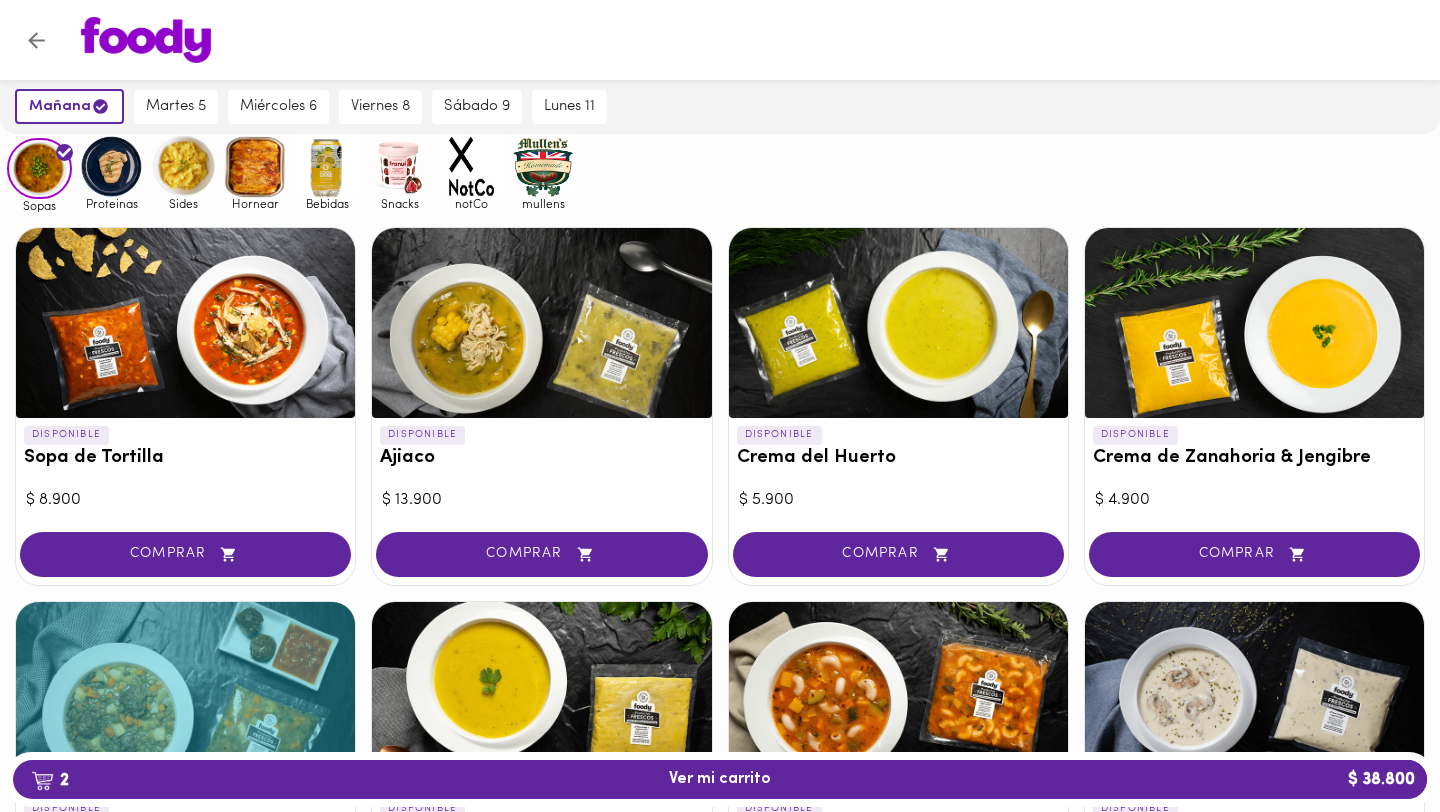 scroll, scrollTop: 0, scrollLeft: 0, axis: both 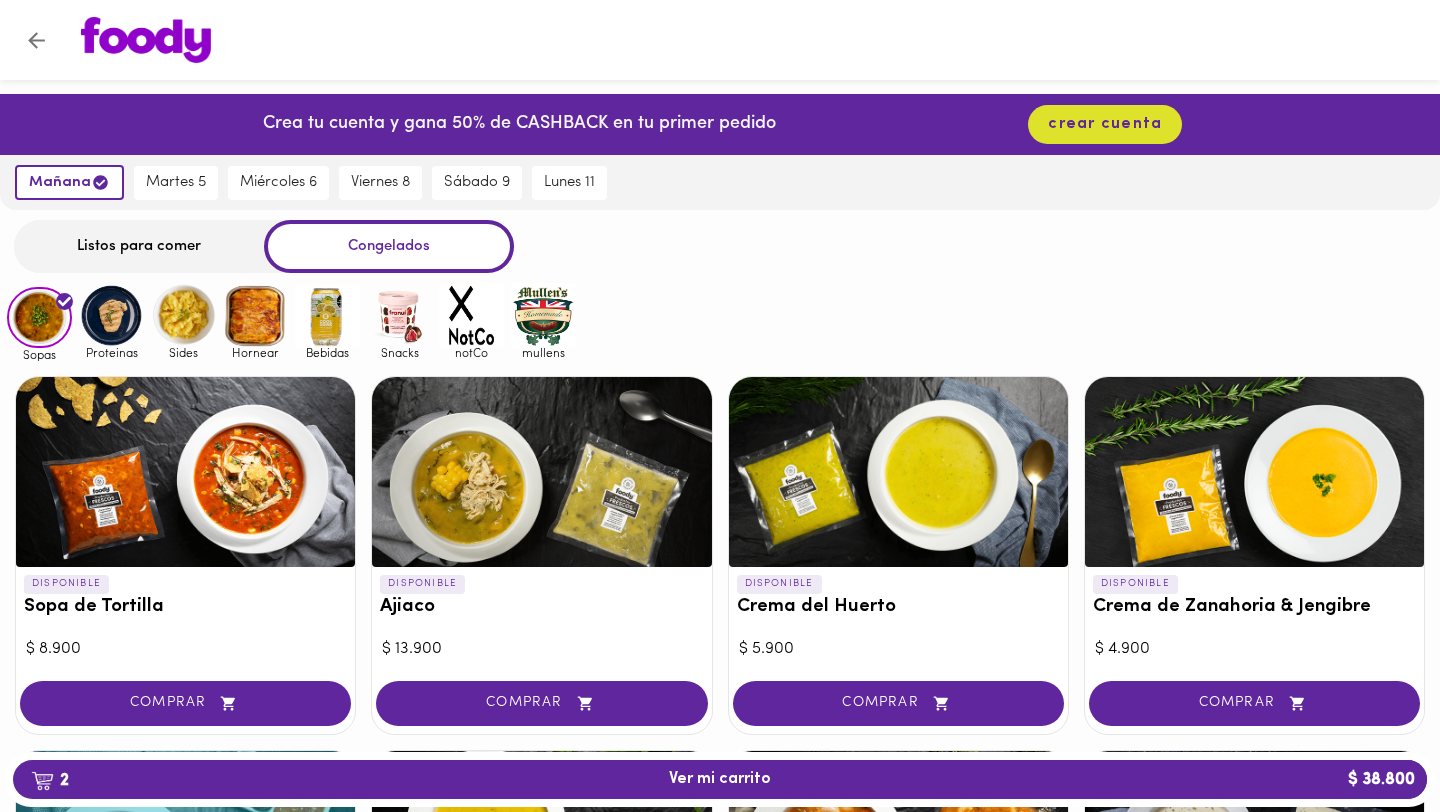 click at bounding box center [111, 315] 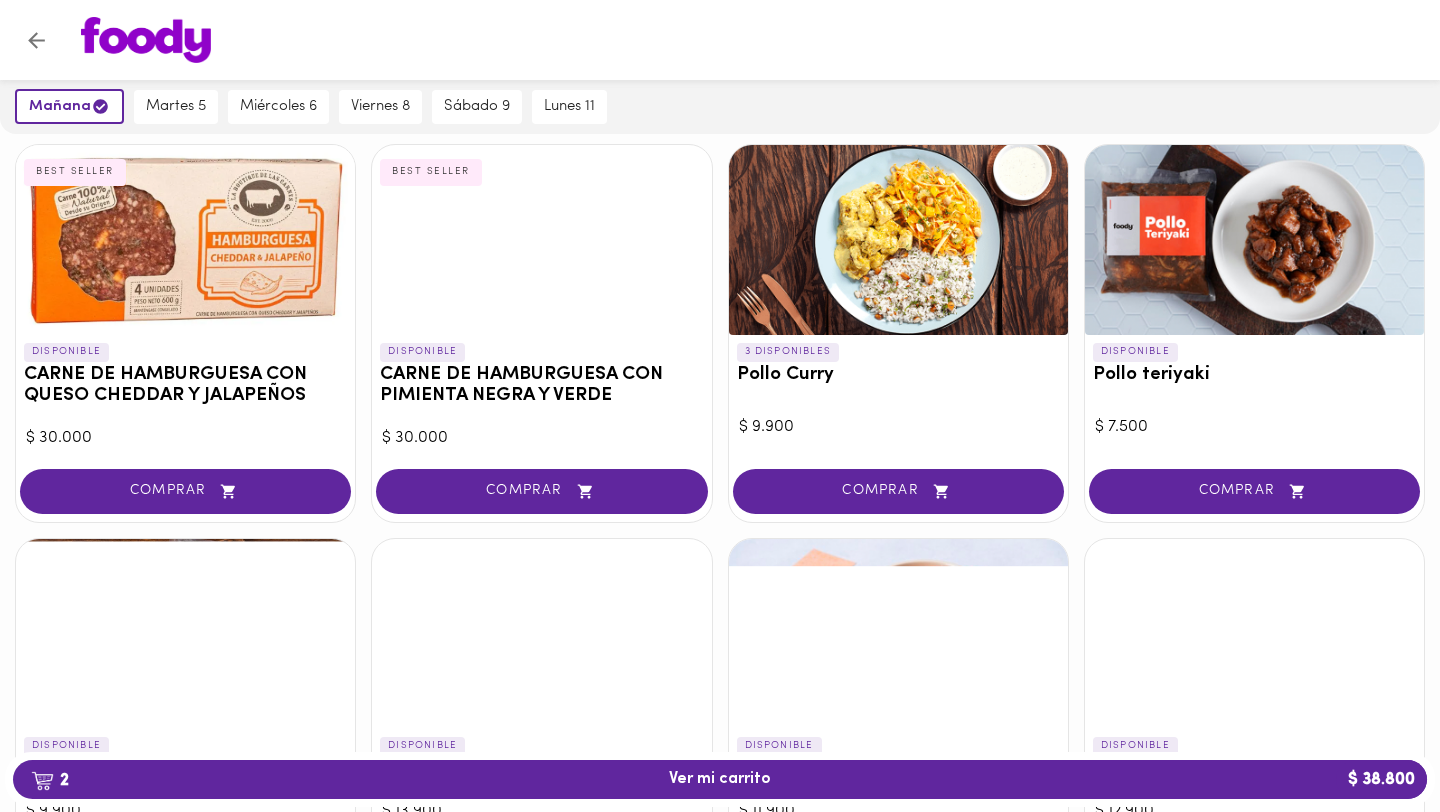 scroll, scrollTop: 229, scrollLeft: 0, axis: vertical 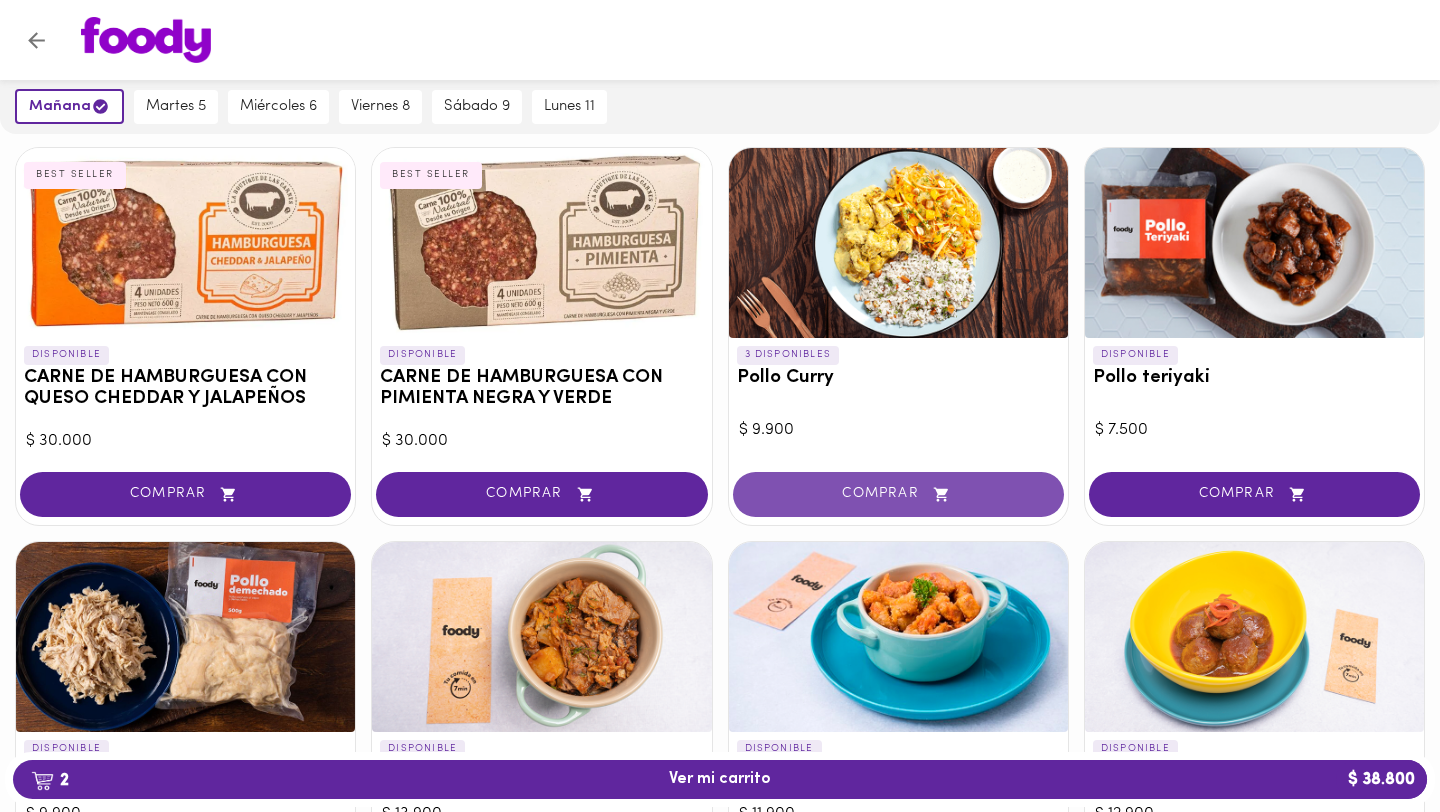 click on "COMPRAR" at bounding box center (898, 494) 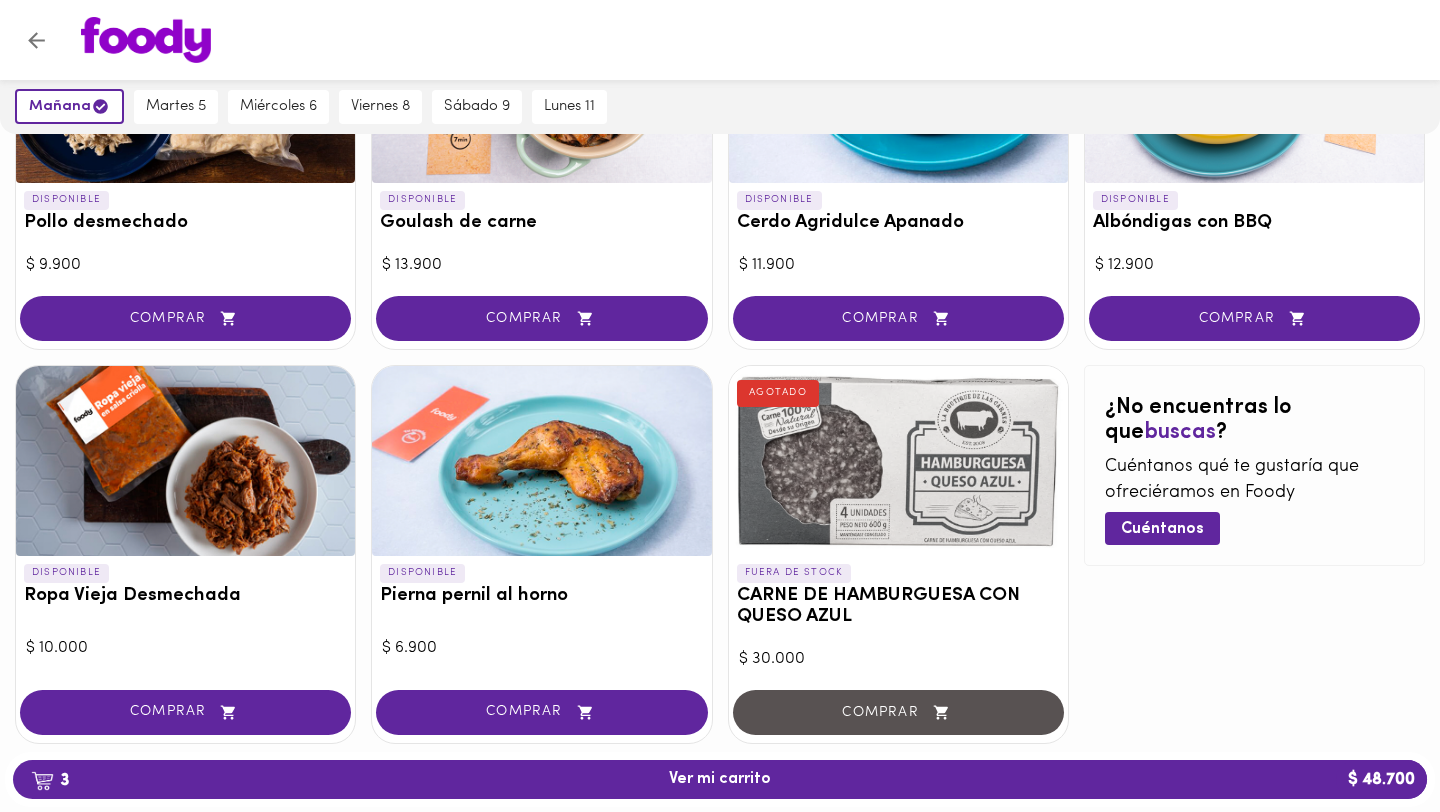 scroll, scrollTop: 825, scrollLeft: 0, axis: vertical 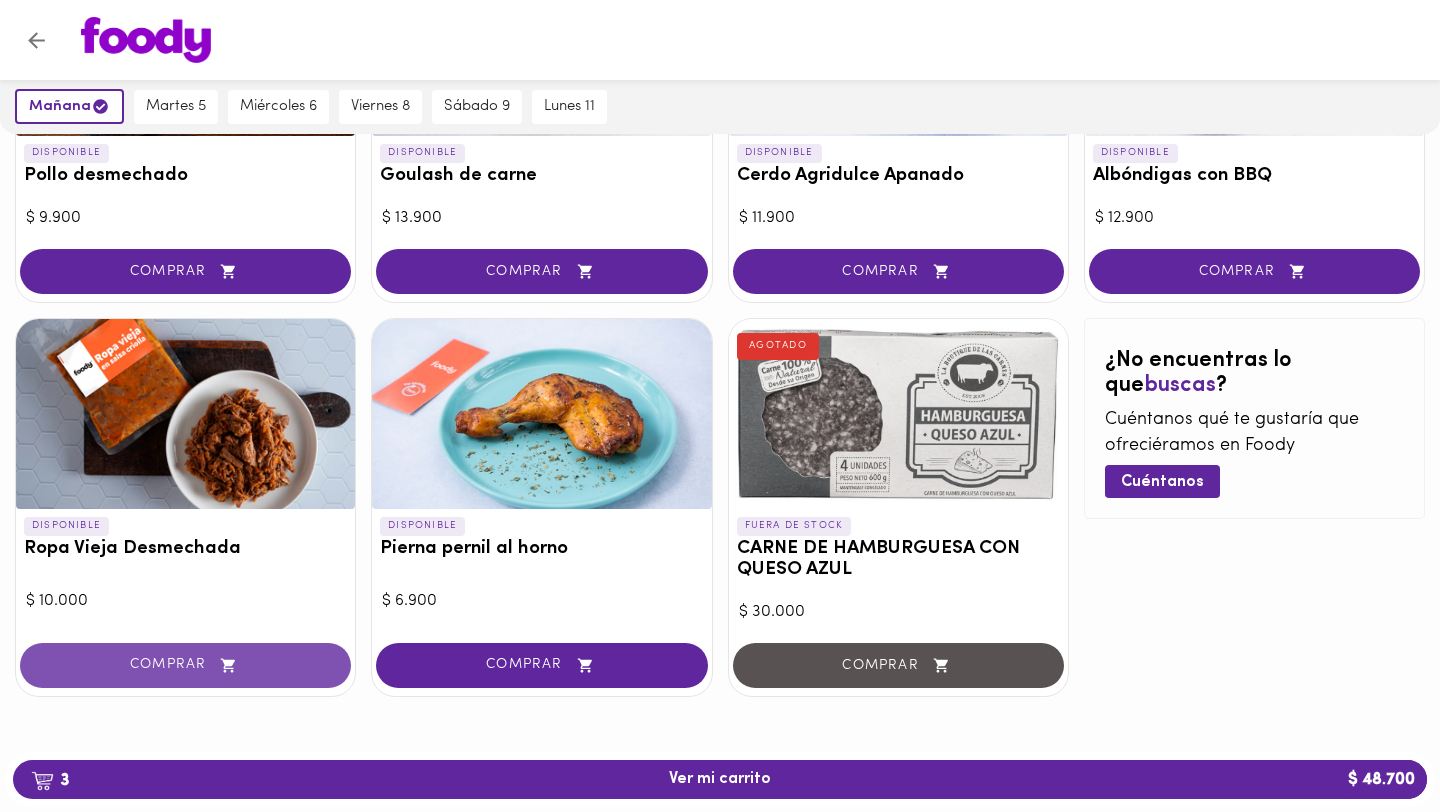 click on "COMPRAR" at bounding box center [185, 665] 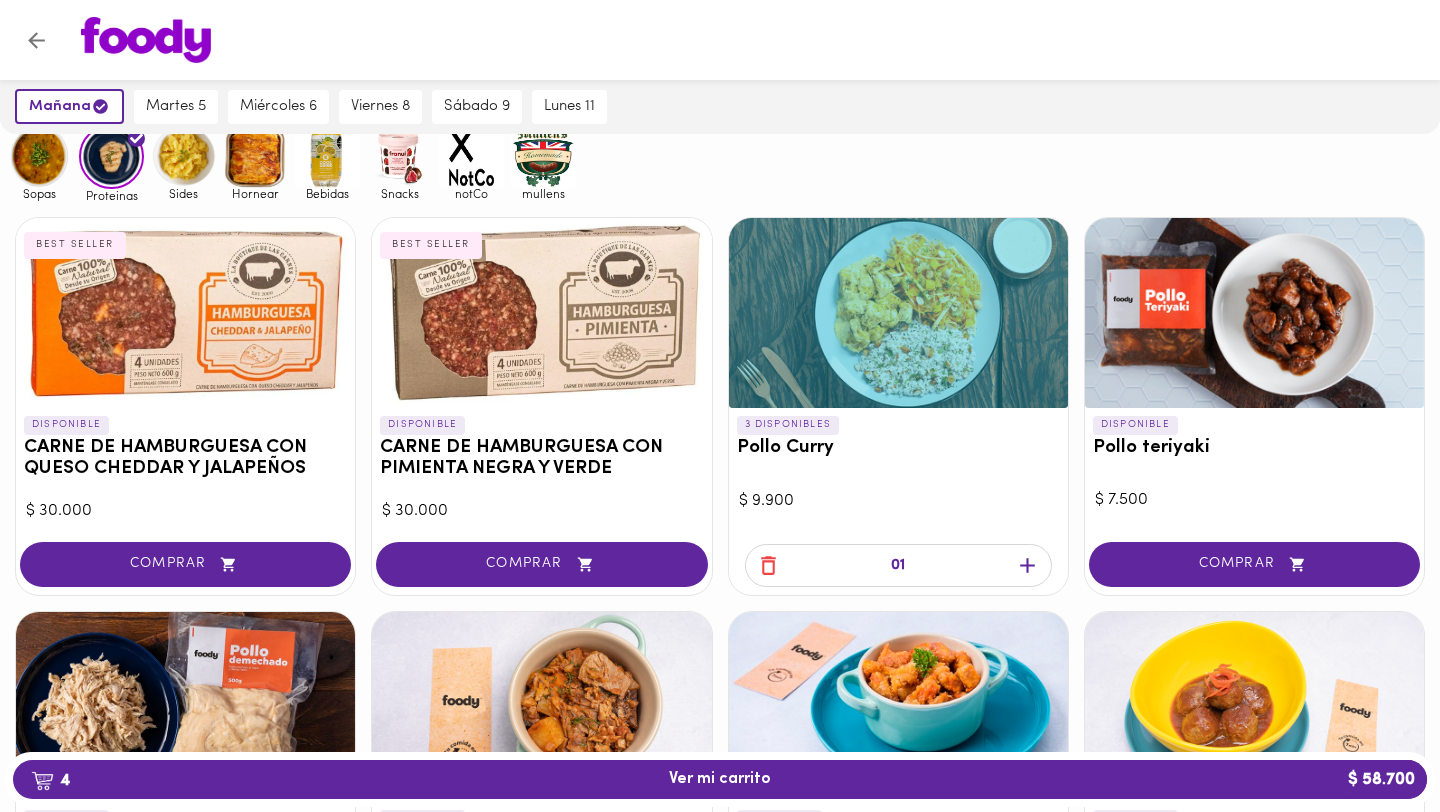 scroll, scrollTop: 0, scrollLeft: 0, axis: both 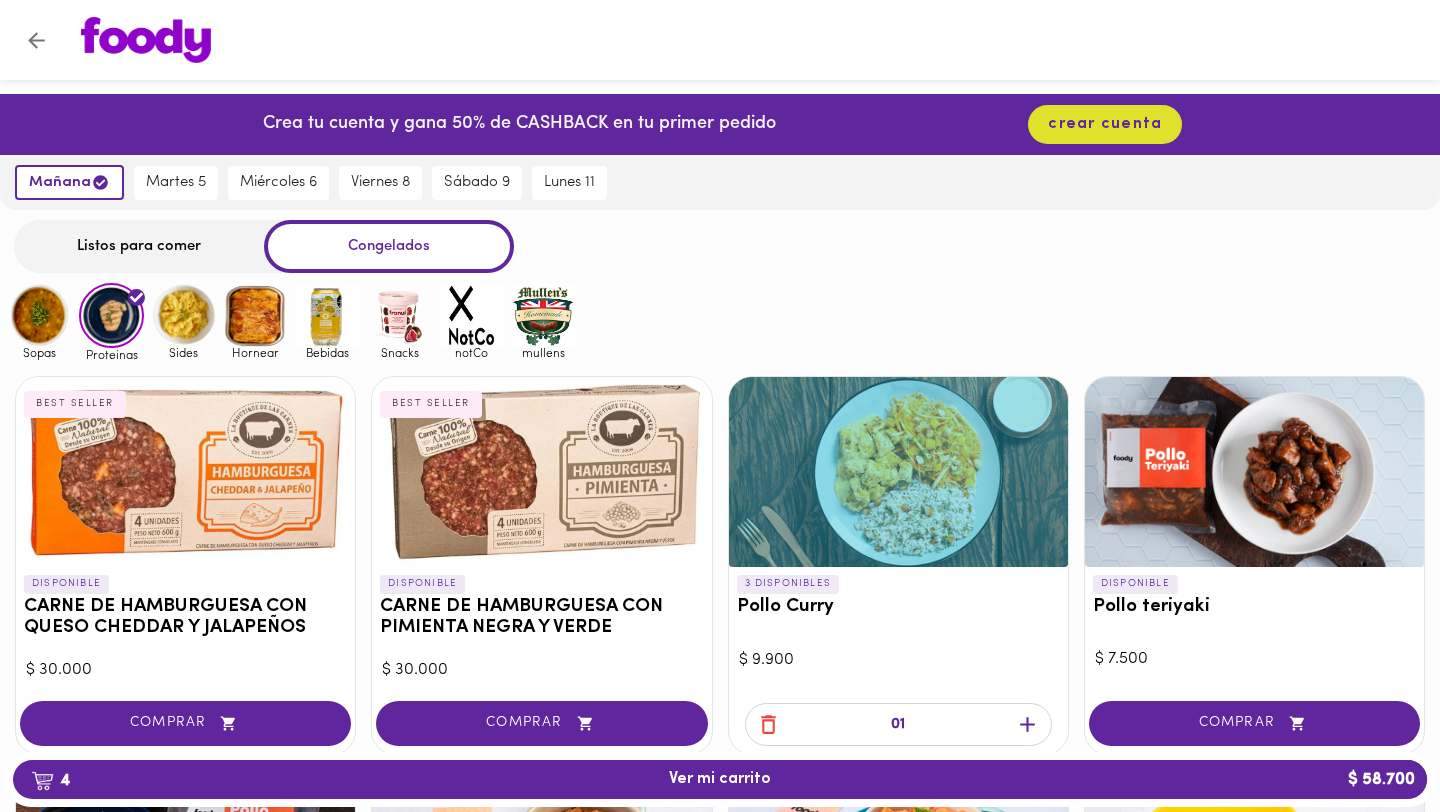 click at bounding box center [183, 315] 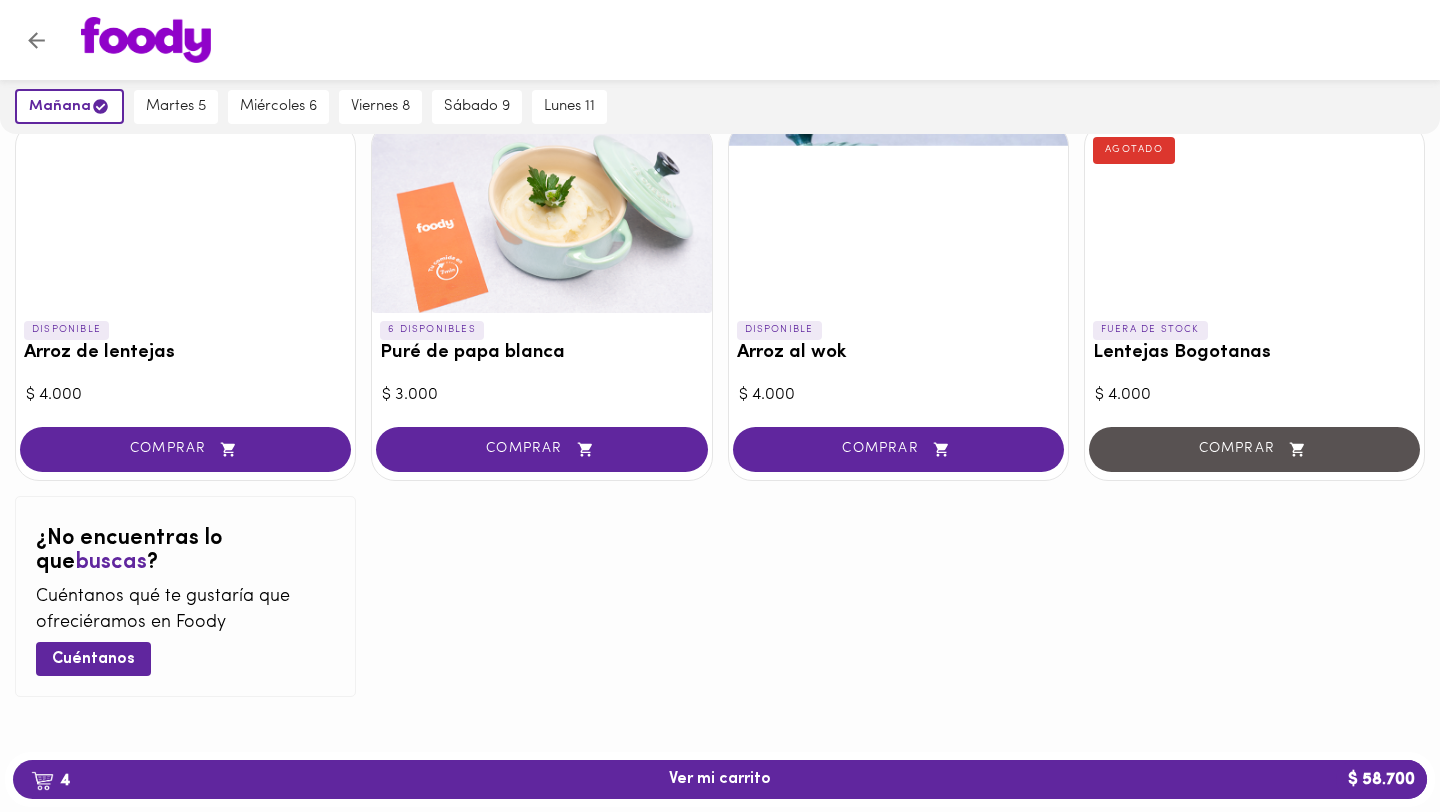 scroll, scrollTop: 0, scrollLeft: 0, axis: both 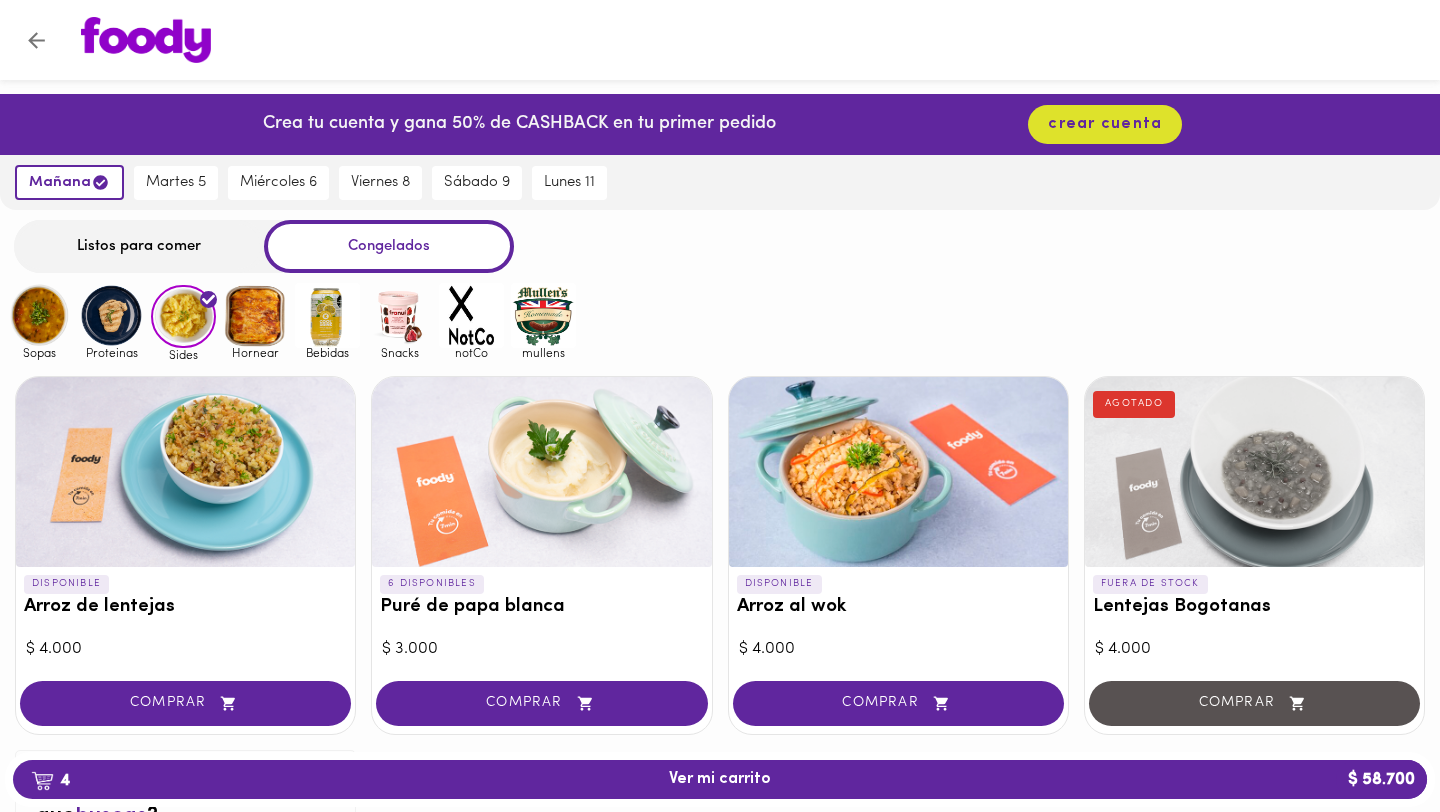click at bounding box center [543, 315] 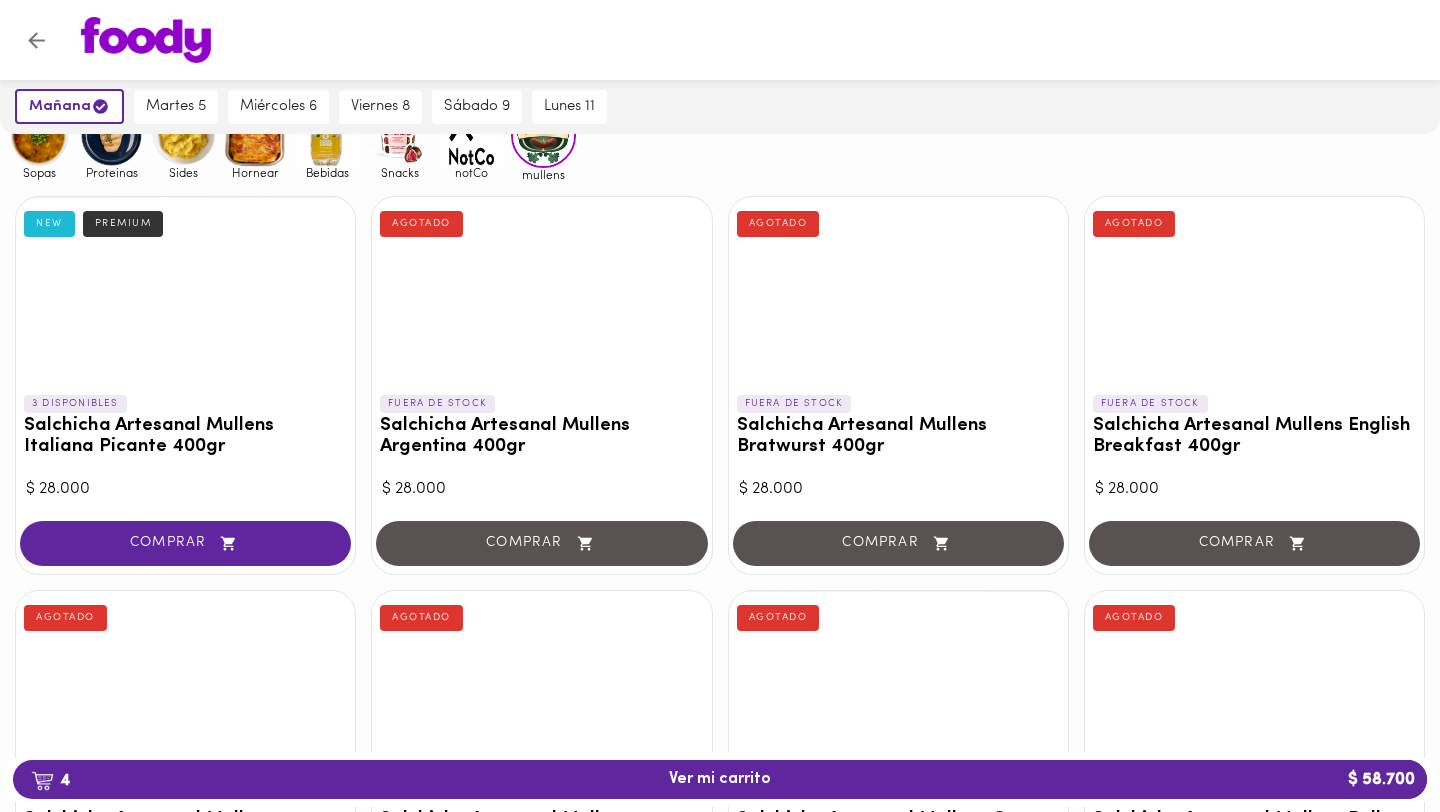 scroll, scrollTop: 0, scrollLeft: 0, axis: both 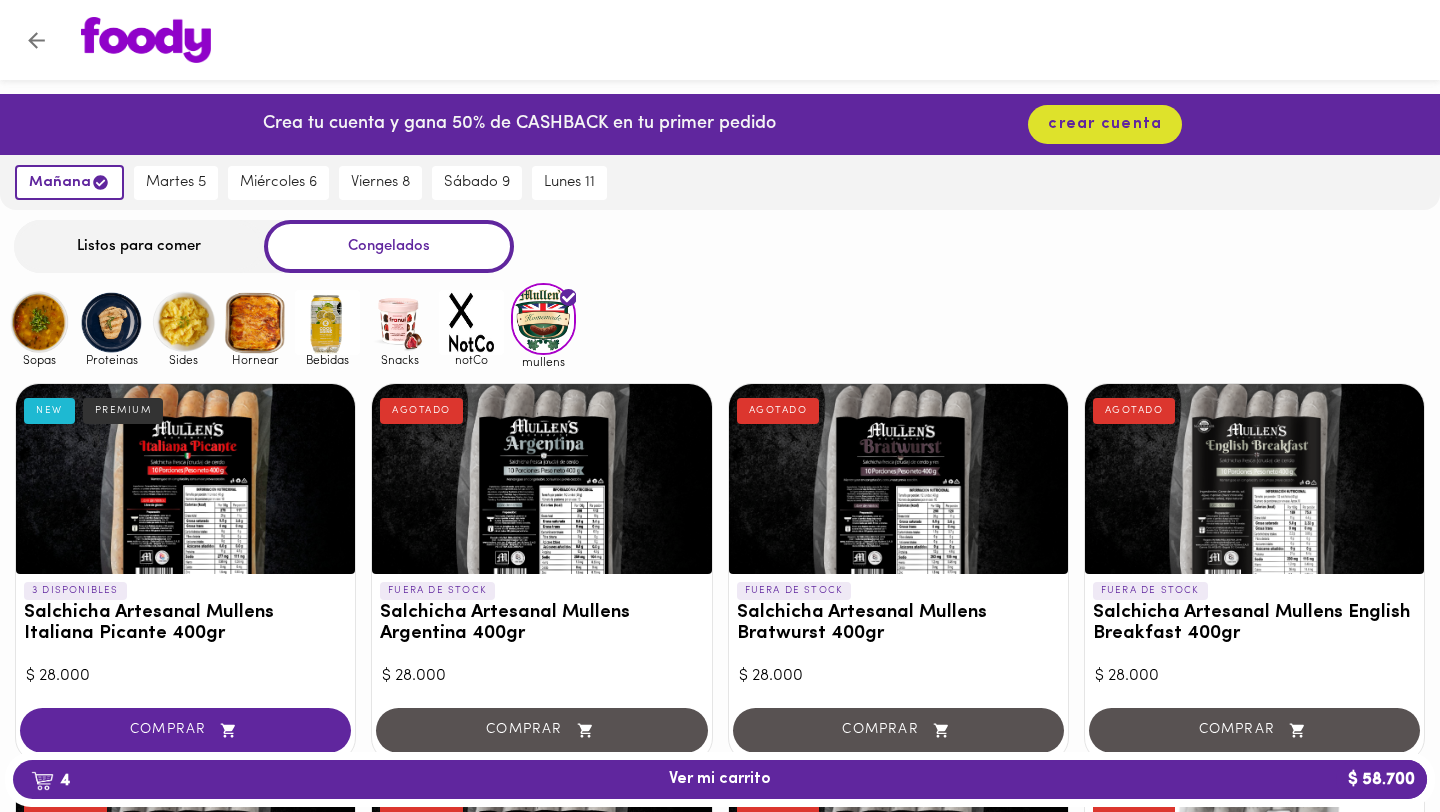 click at bounding box center (471, 322) 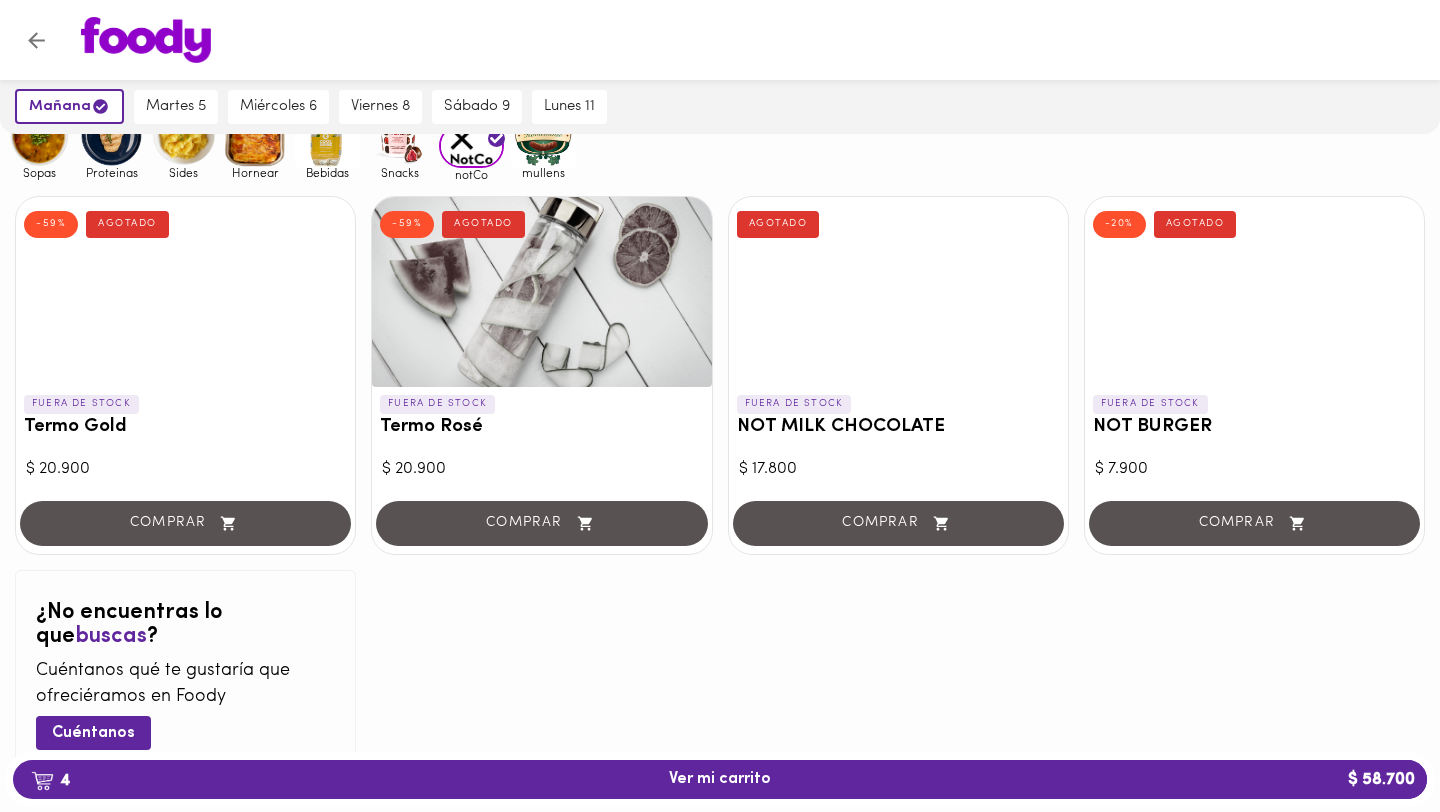 scroll, scrollTop: 0, scrollLeft: 0, axis: both 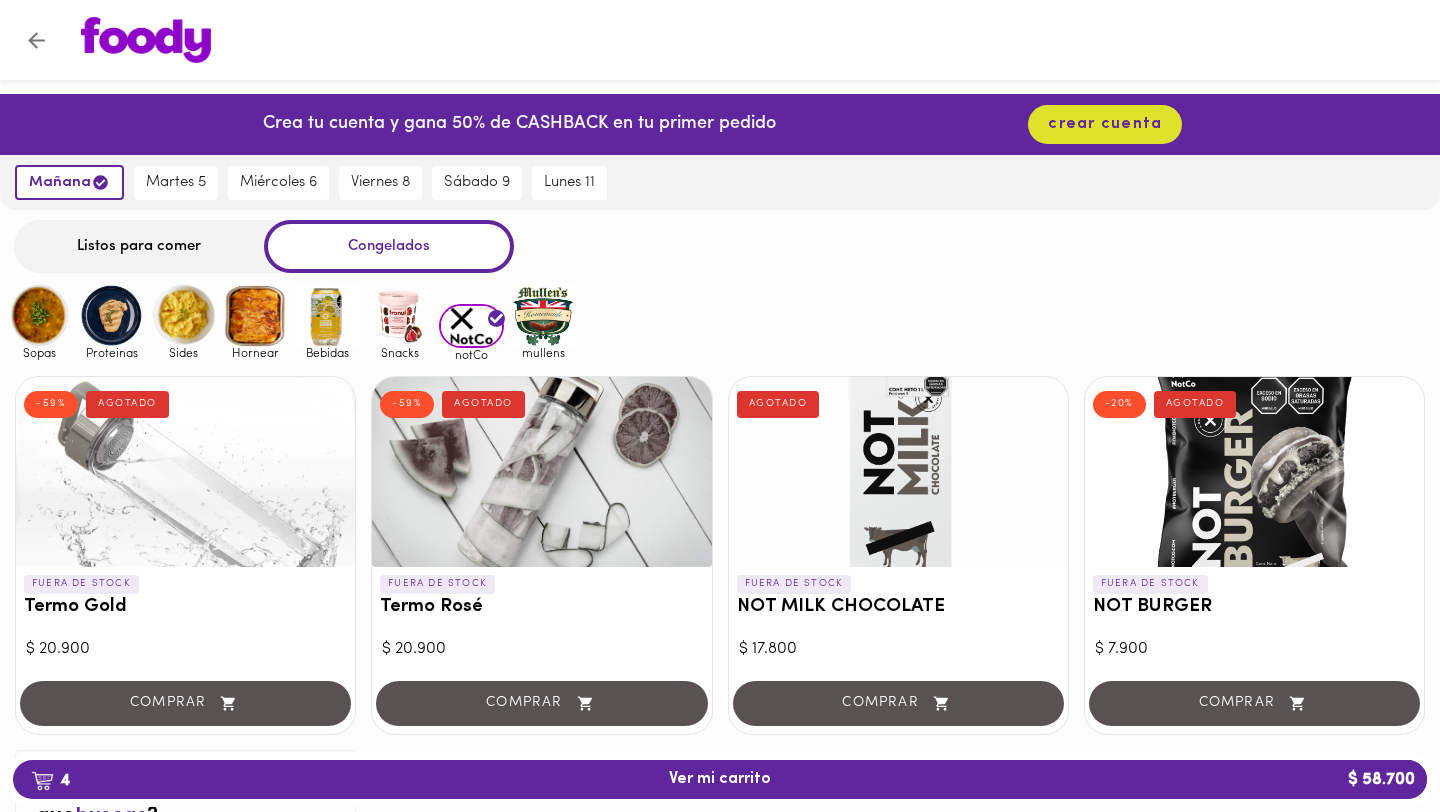 click at bounding box center [399, 315] 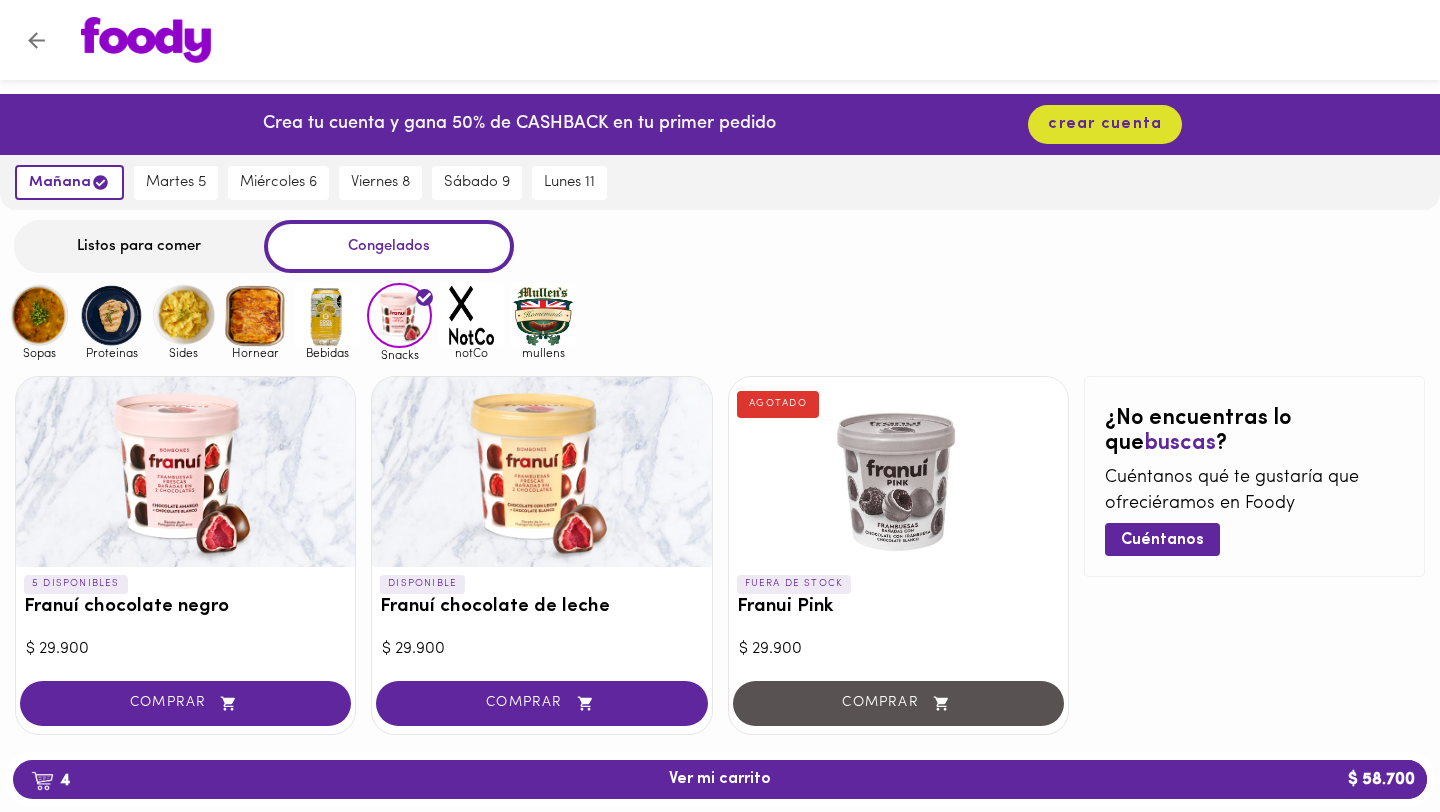 click at bounding box center [327, 315] 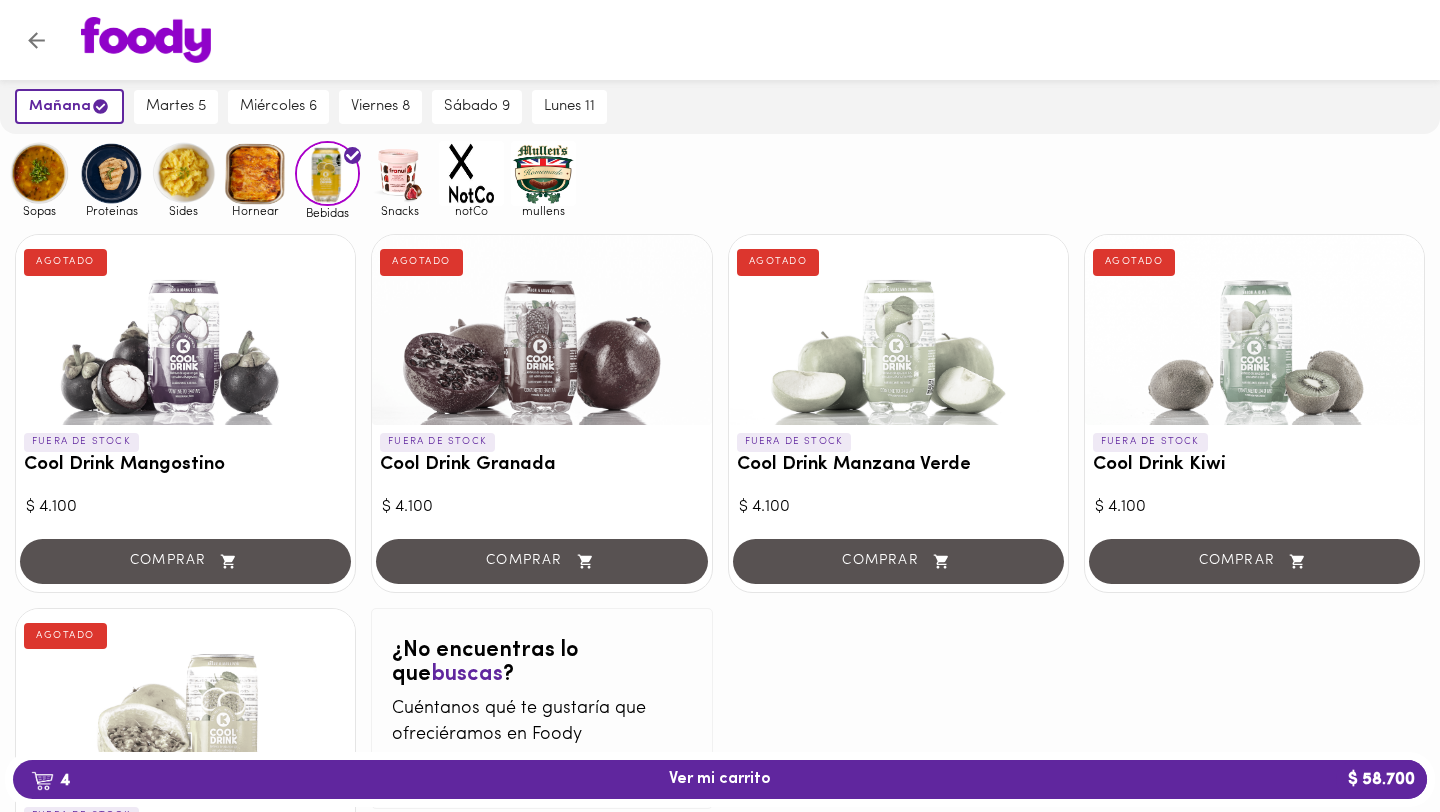 scroll, scrollTop: 137, scrollLeft: 0, axis: vertical 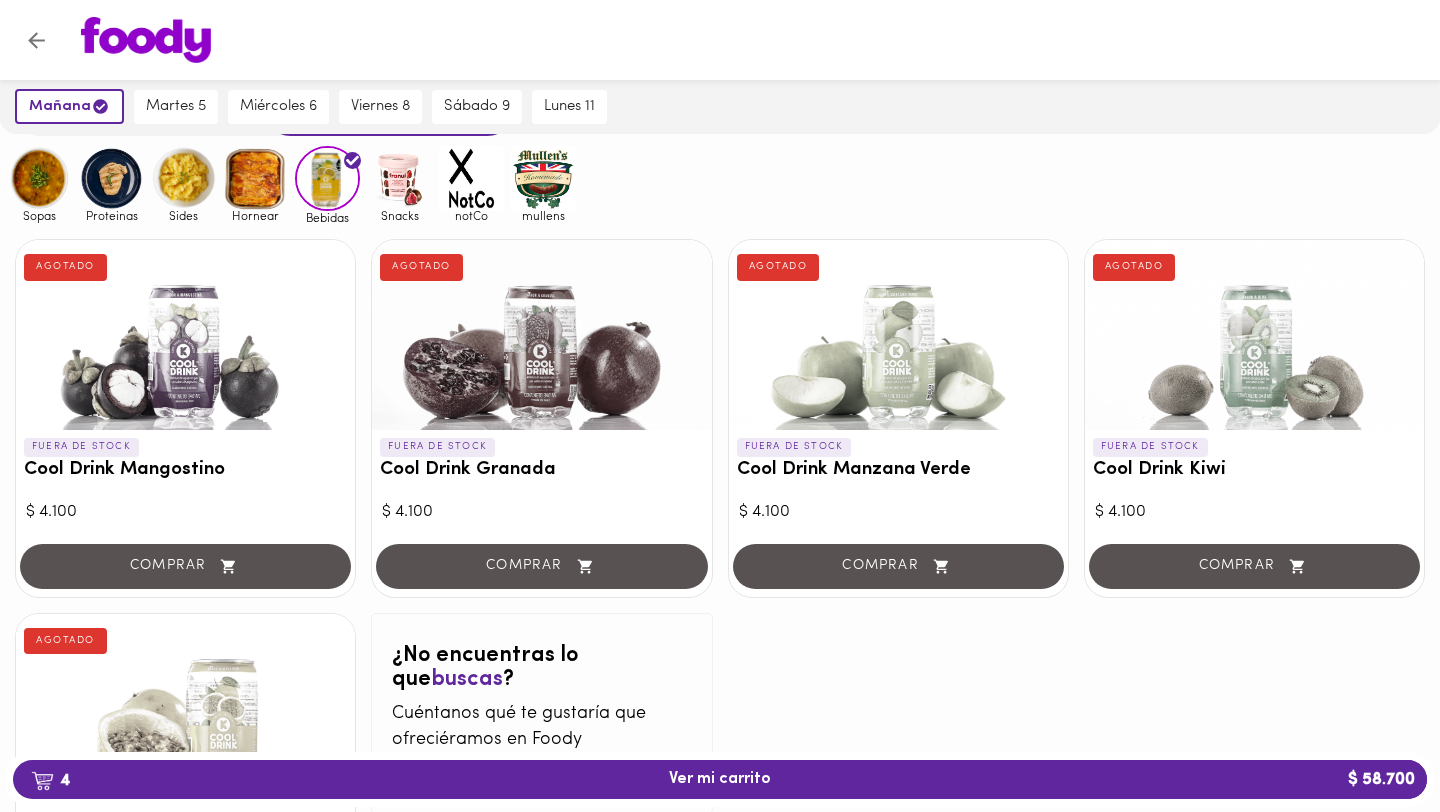 click at bounding box center [255, 178] 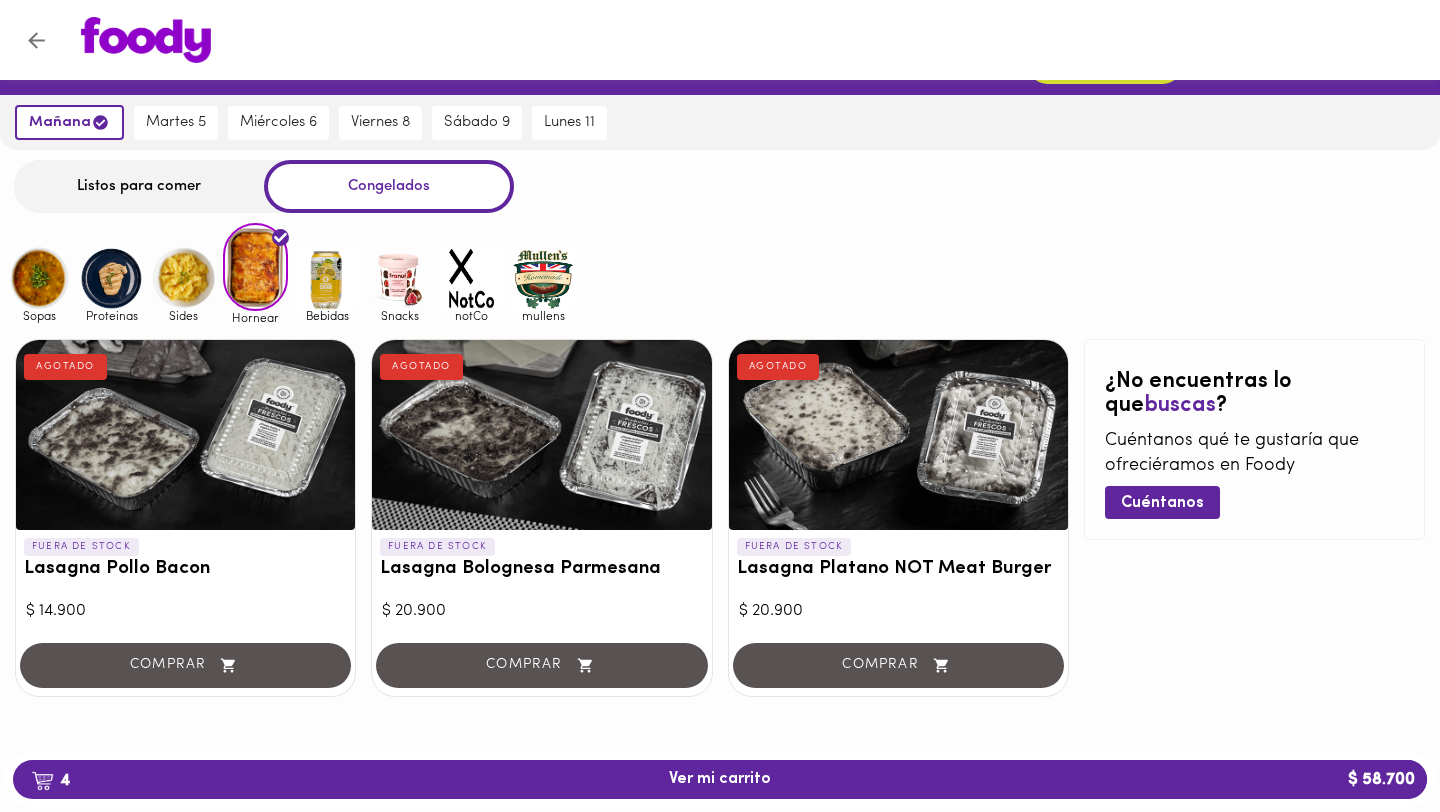 scroll, scrollTop: 0, scrollLeft: 0, axis: both 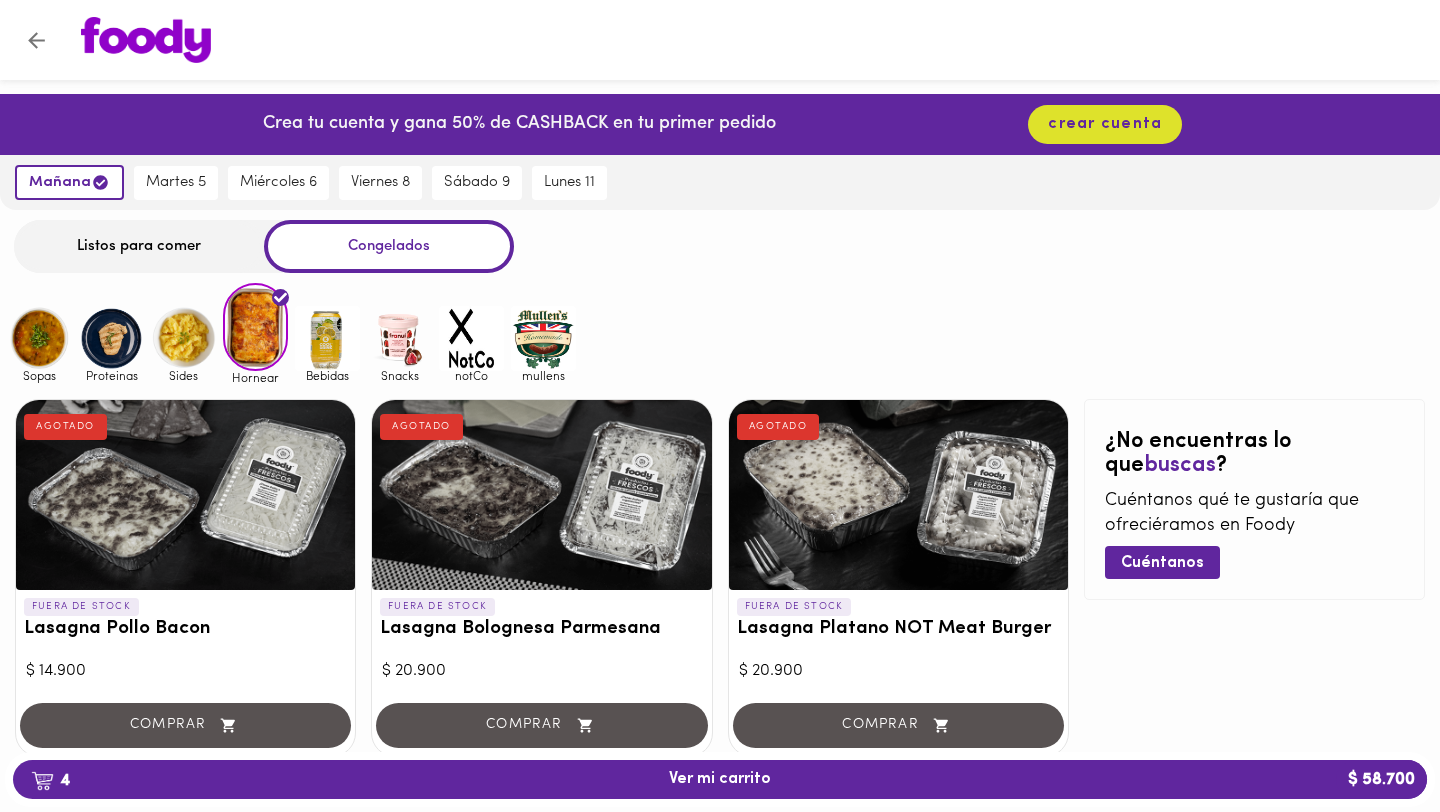 click at bounding box center [183, 338] 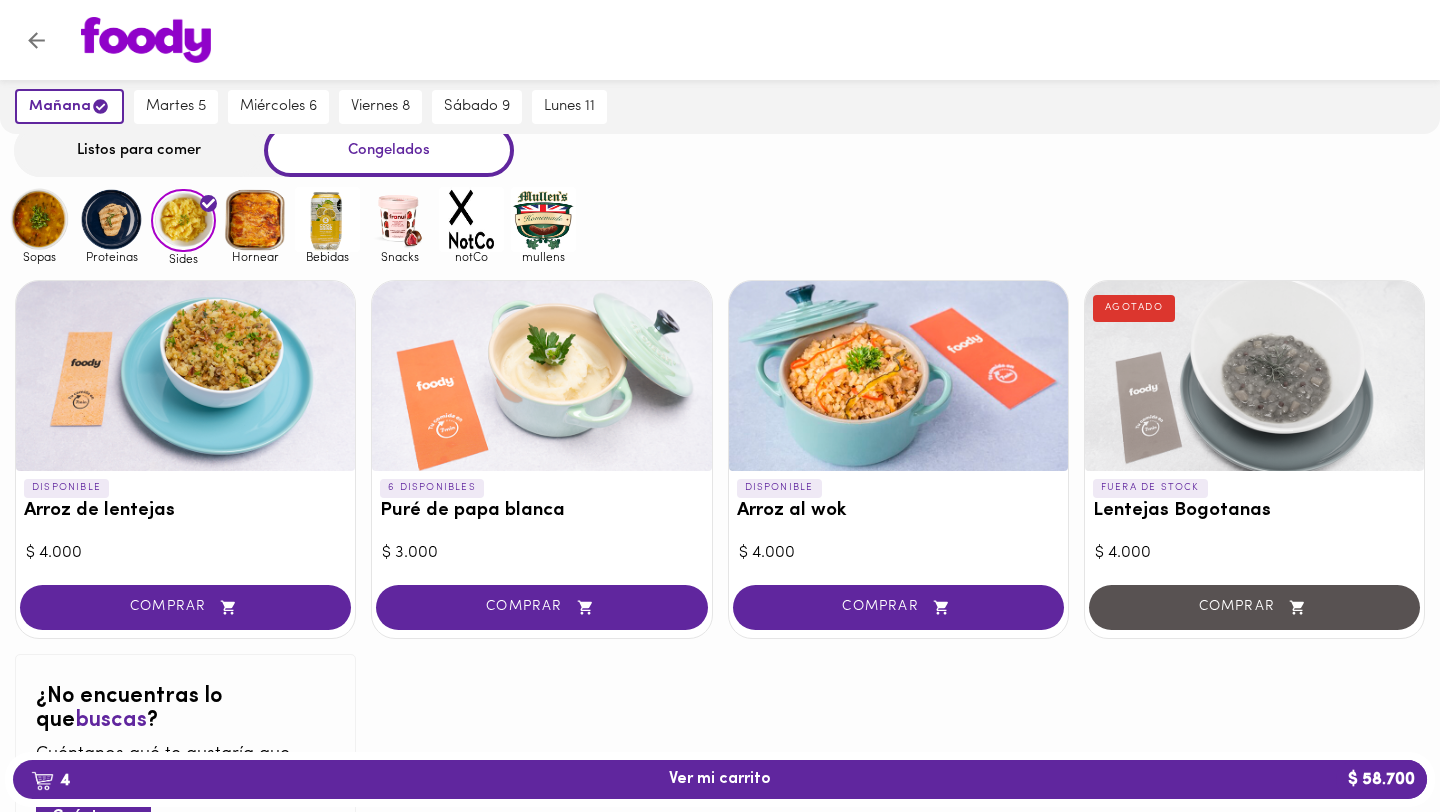scroll, scrollTop: 0, scrollLeft: 0, axis: both 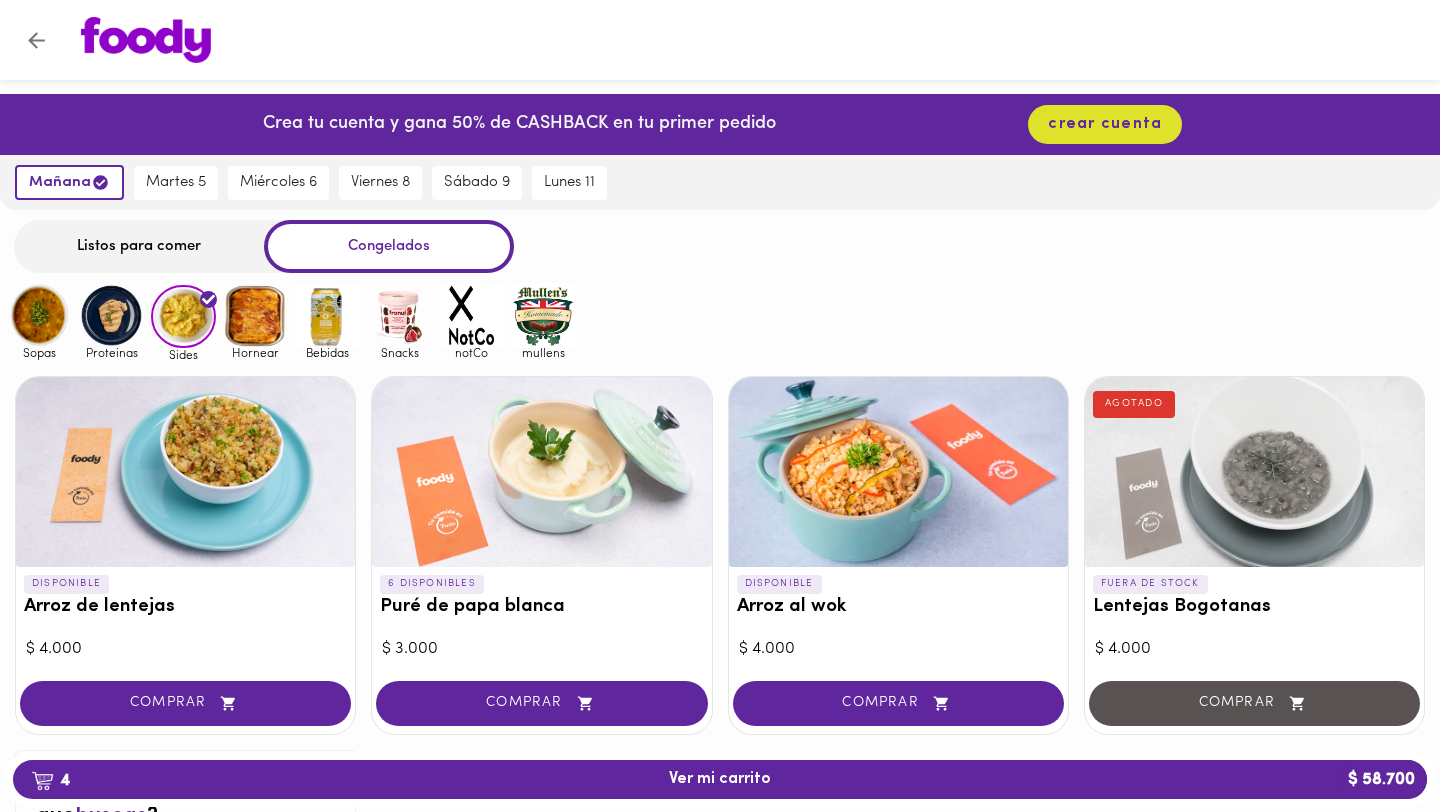 click at bounding box center (111, 315) 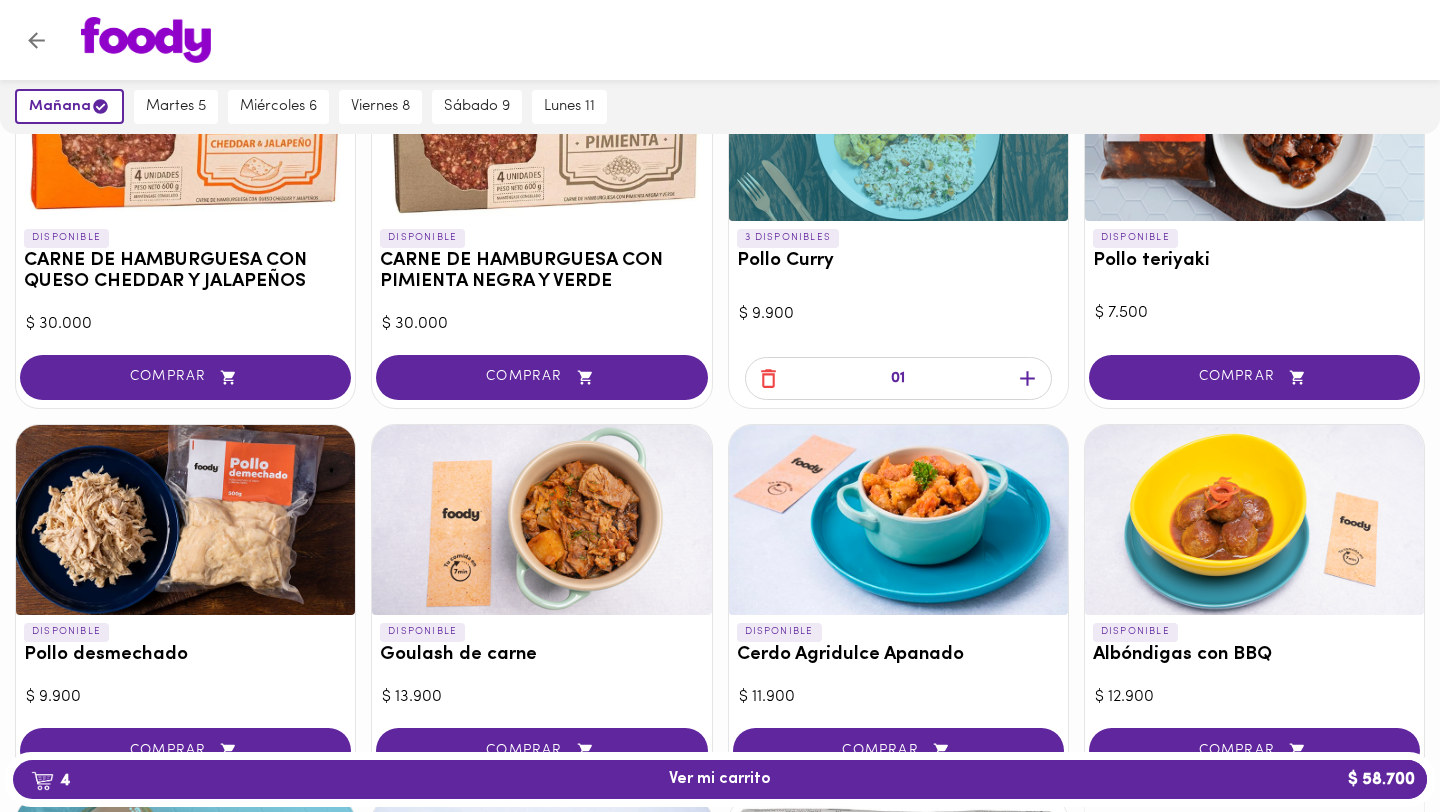 scroll, scrollTop: 0, scrollLeft: 0, axis: both 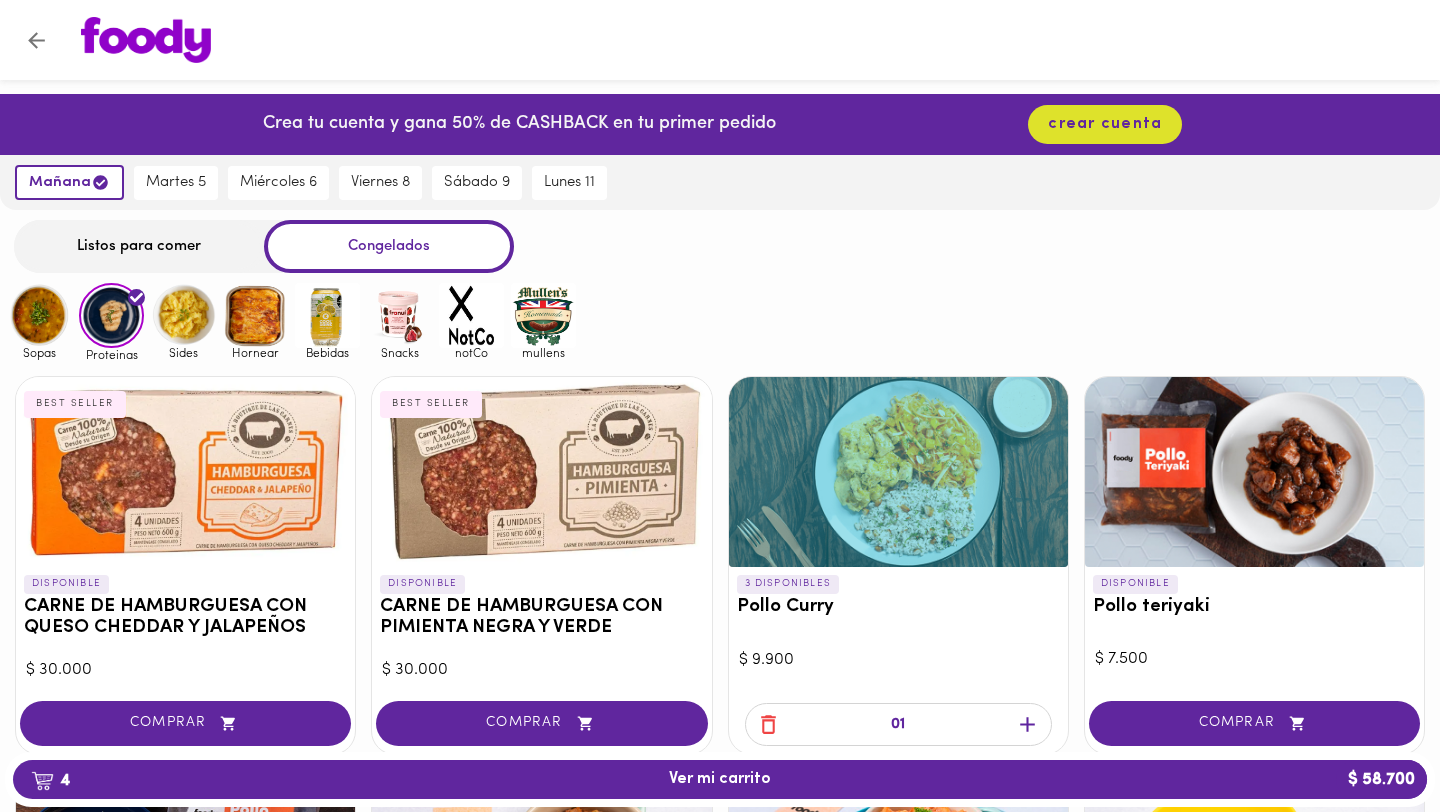click at bounding box center [39, 315] 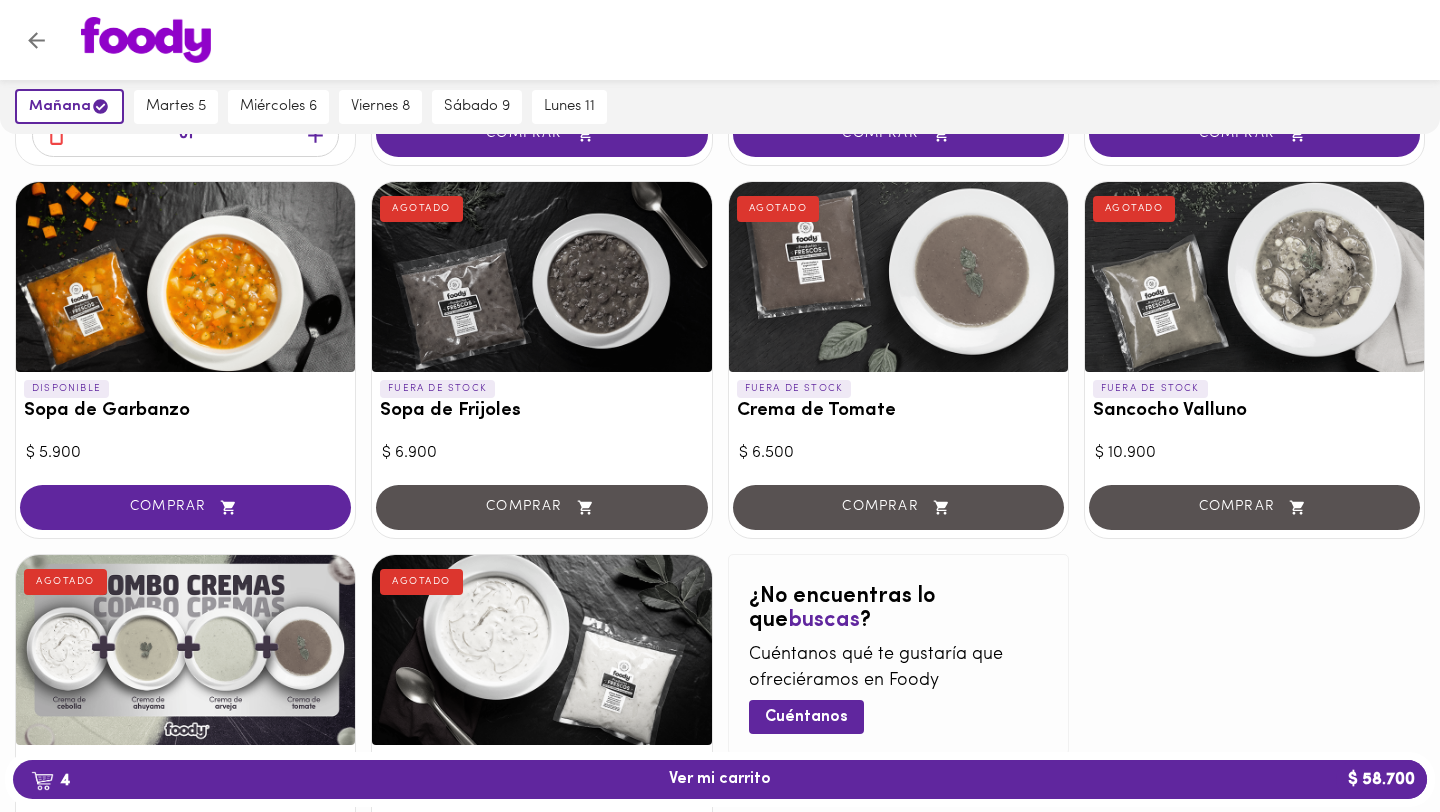 scroll, scrollTop: 1157, scrollLeft: 0, axis: vertical 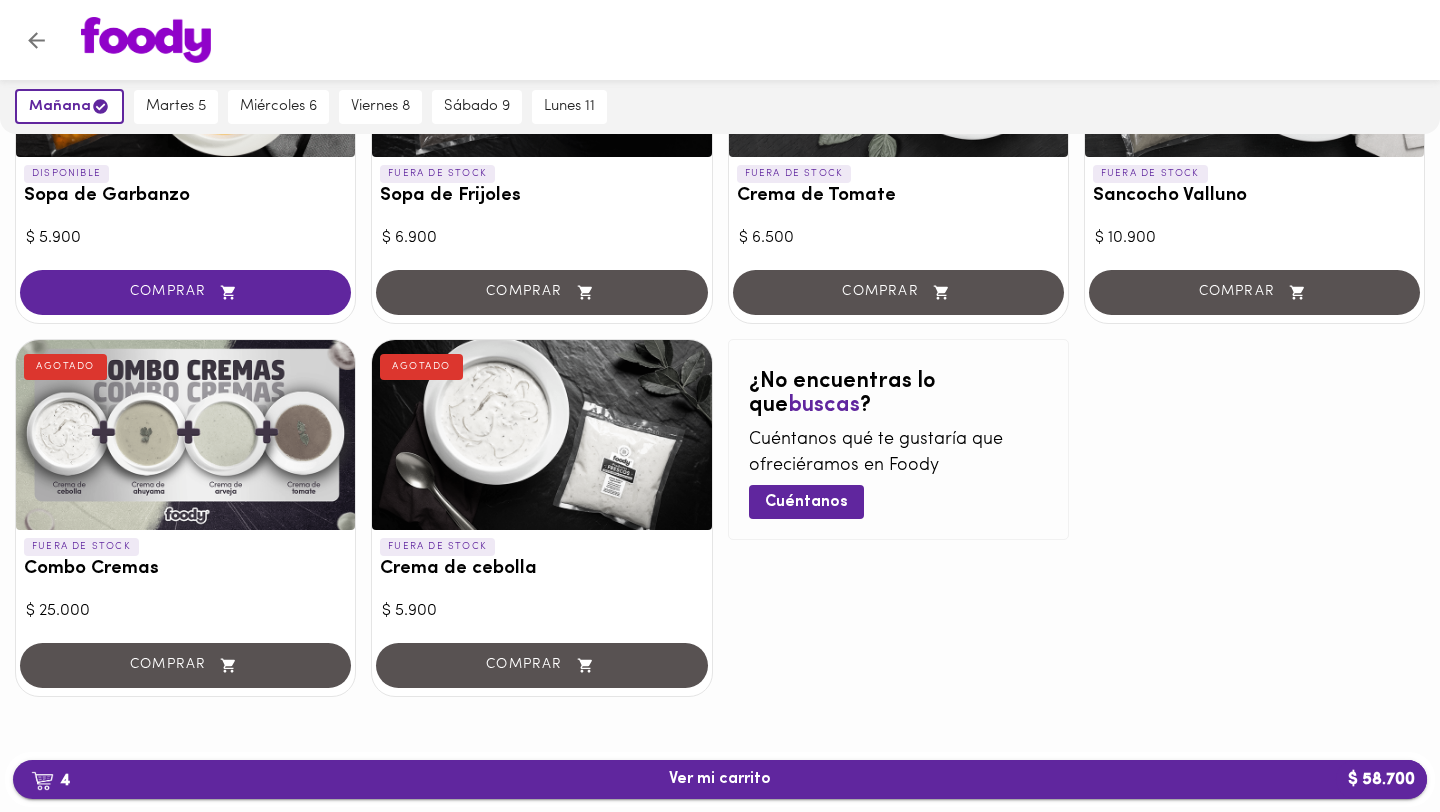 click on "4 Ver mi carrito $ 58.700" at bounding box center (720, 779) 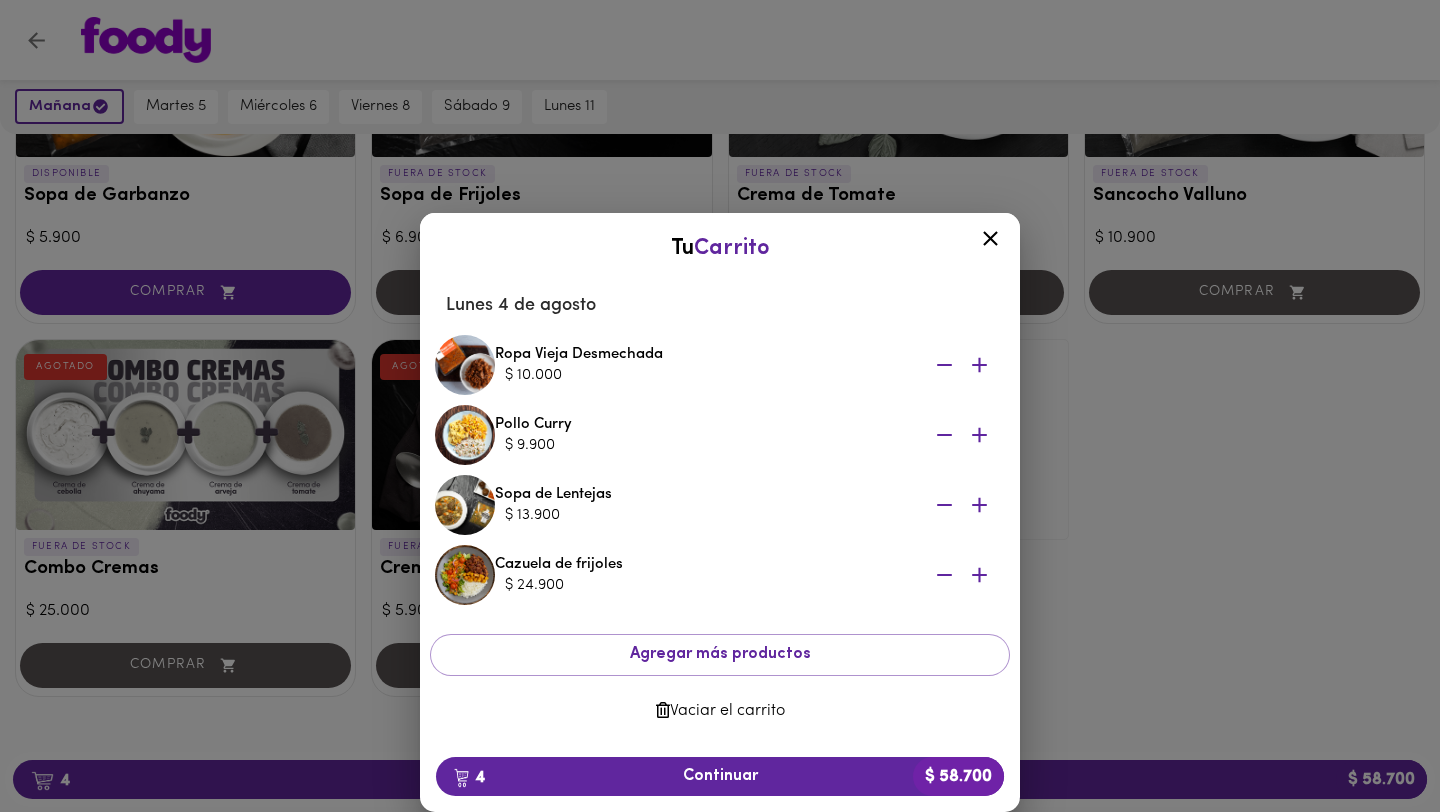 click 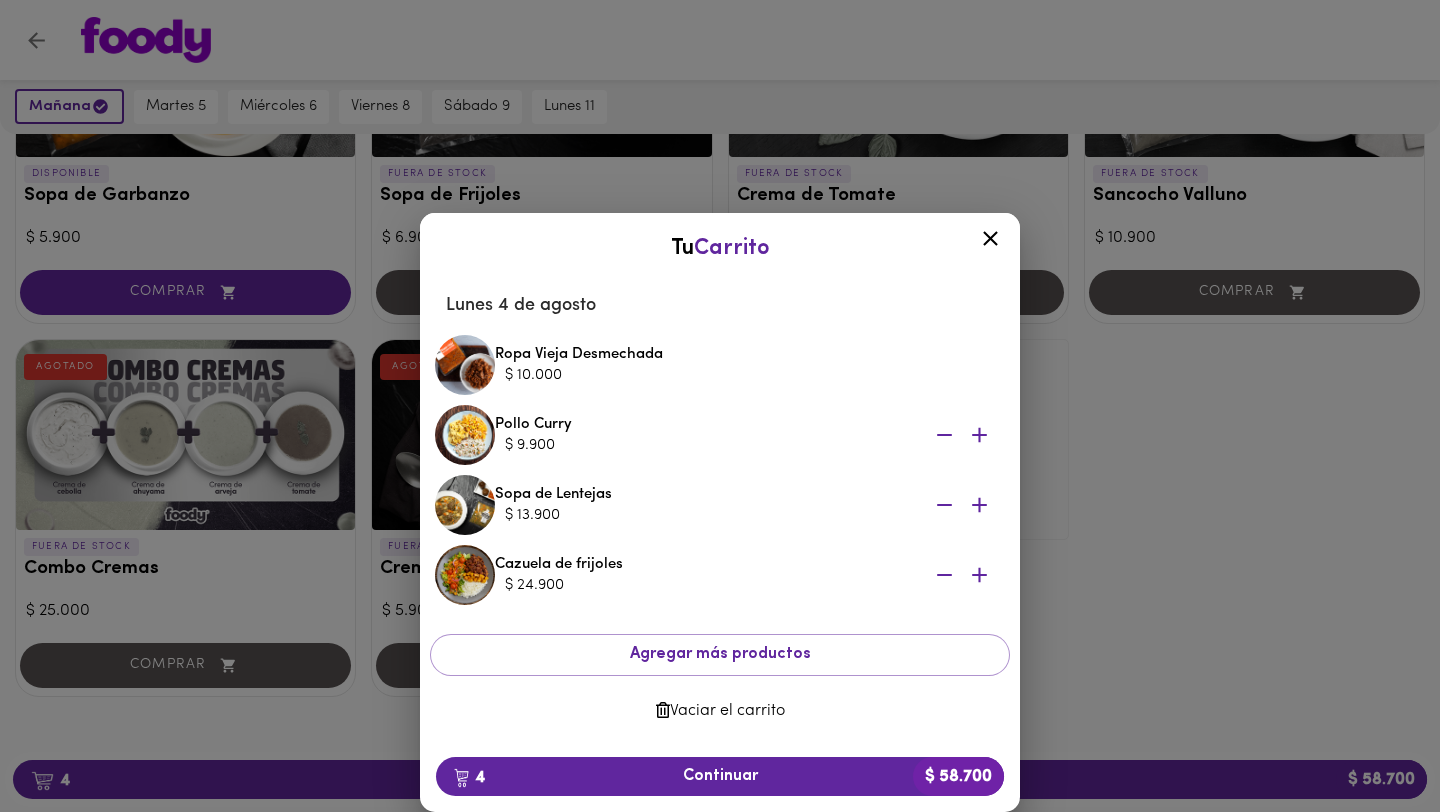 click on "Lunes 4 de agosto" at bounding box center [720, 306] 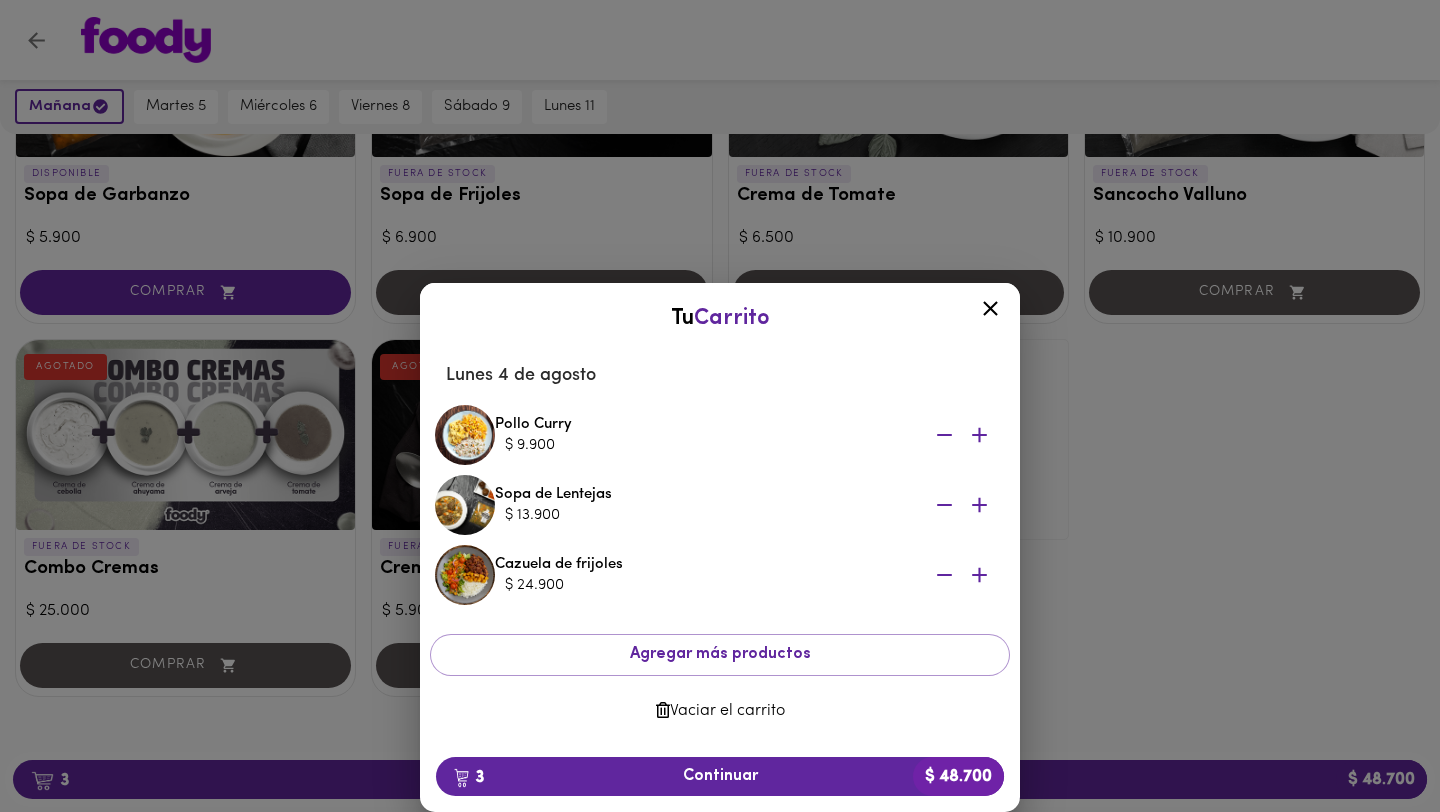 click 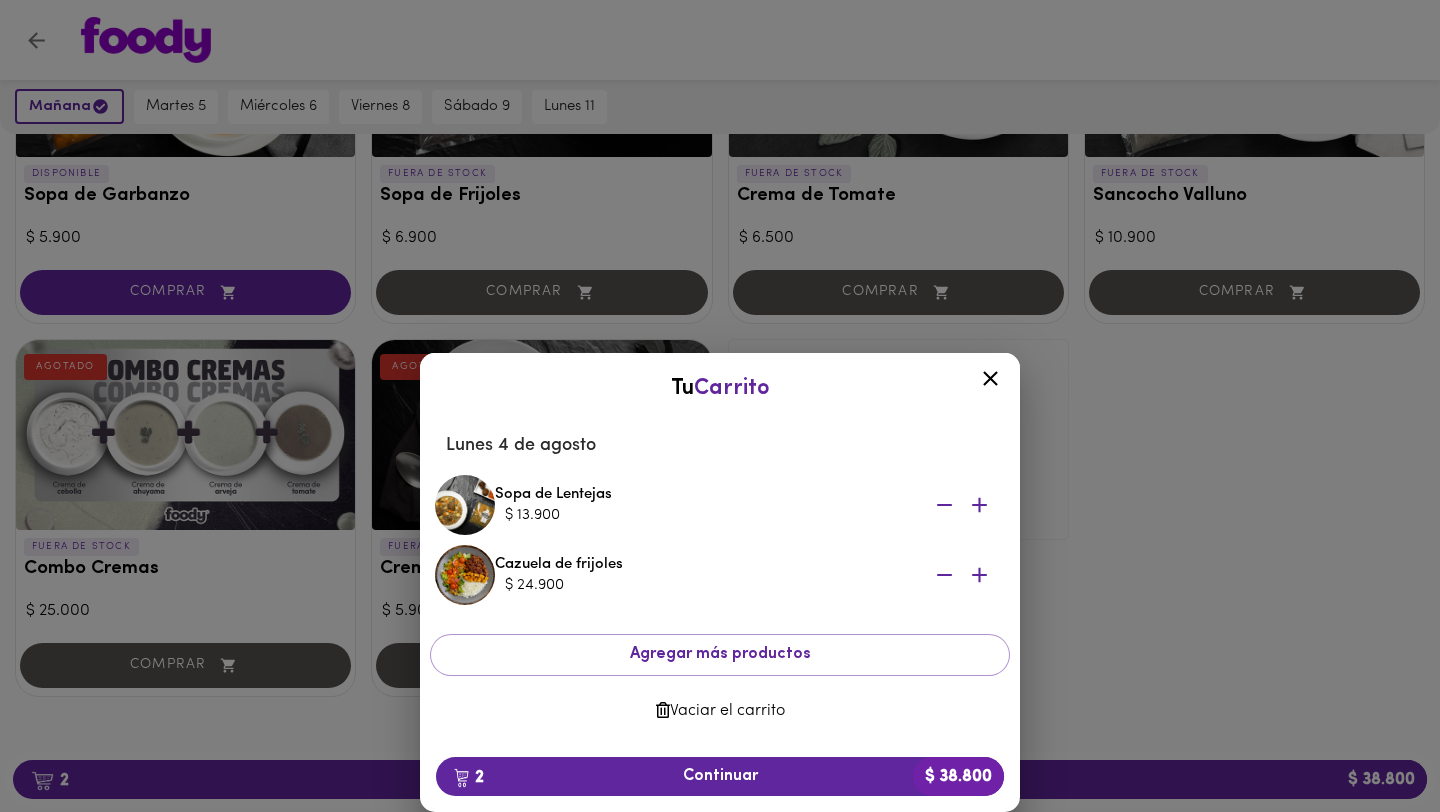 click on "Tu Carrito Lunes 4 de agosto Sopa de Lentejas $ 13.900 Cazuela de frijoles $ 24.900 Agregar más productos Vaciar el carrito 2 Continuar $ 38.800" at bounding box center [720, 467] 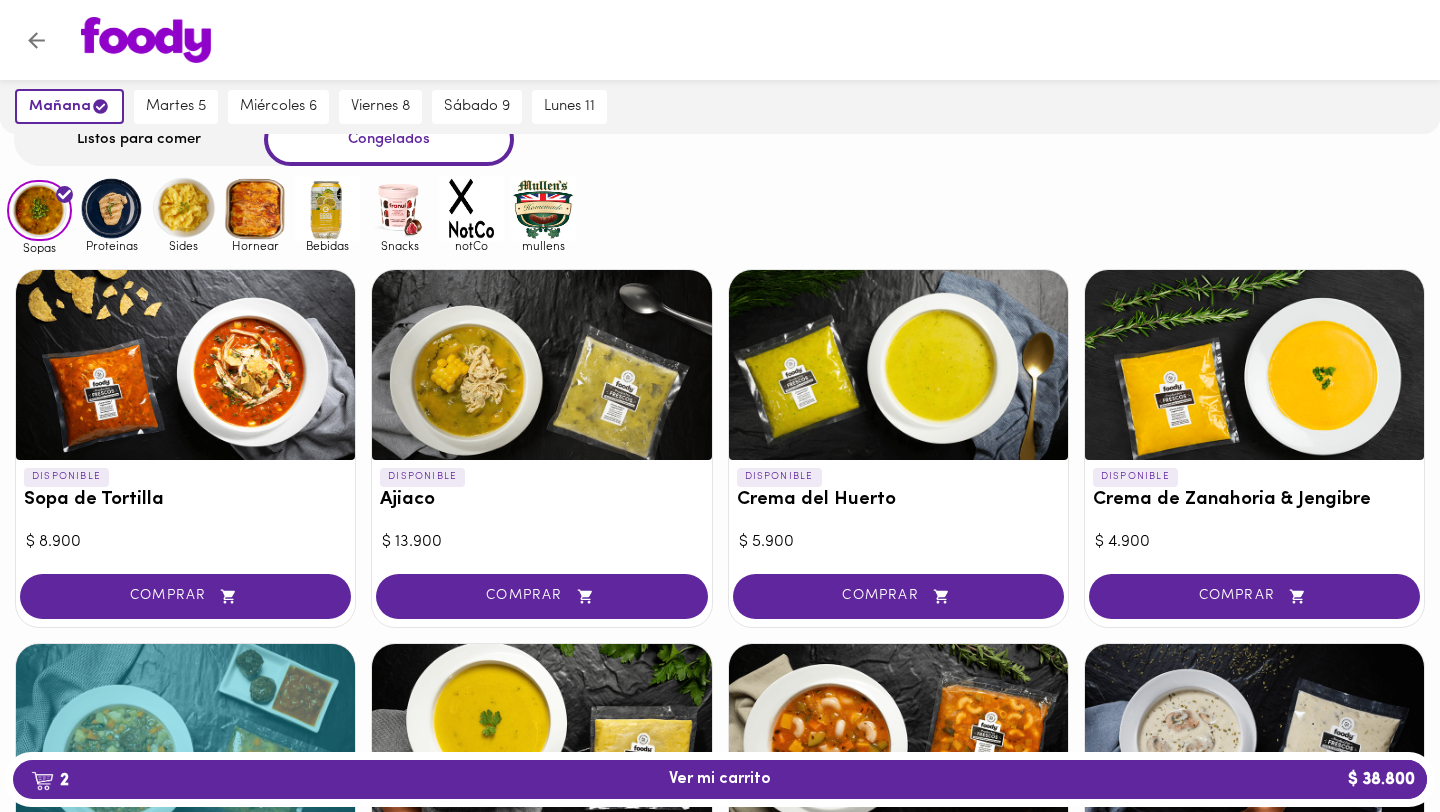 scroll, scrollTop: 0, scrollLeft: 0, axis: both 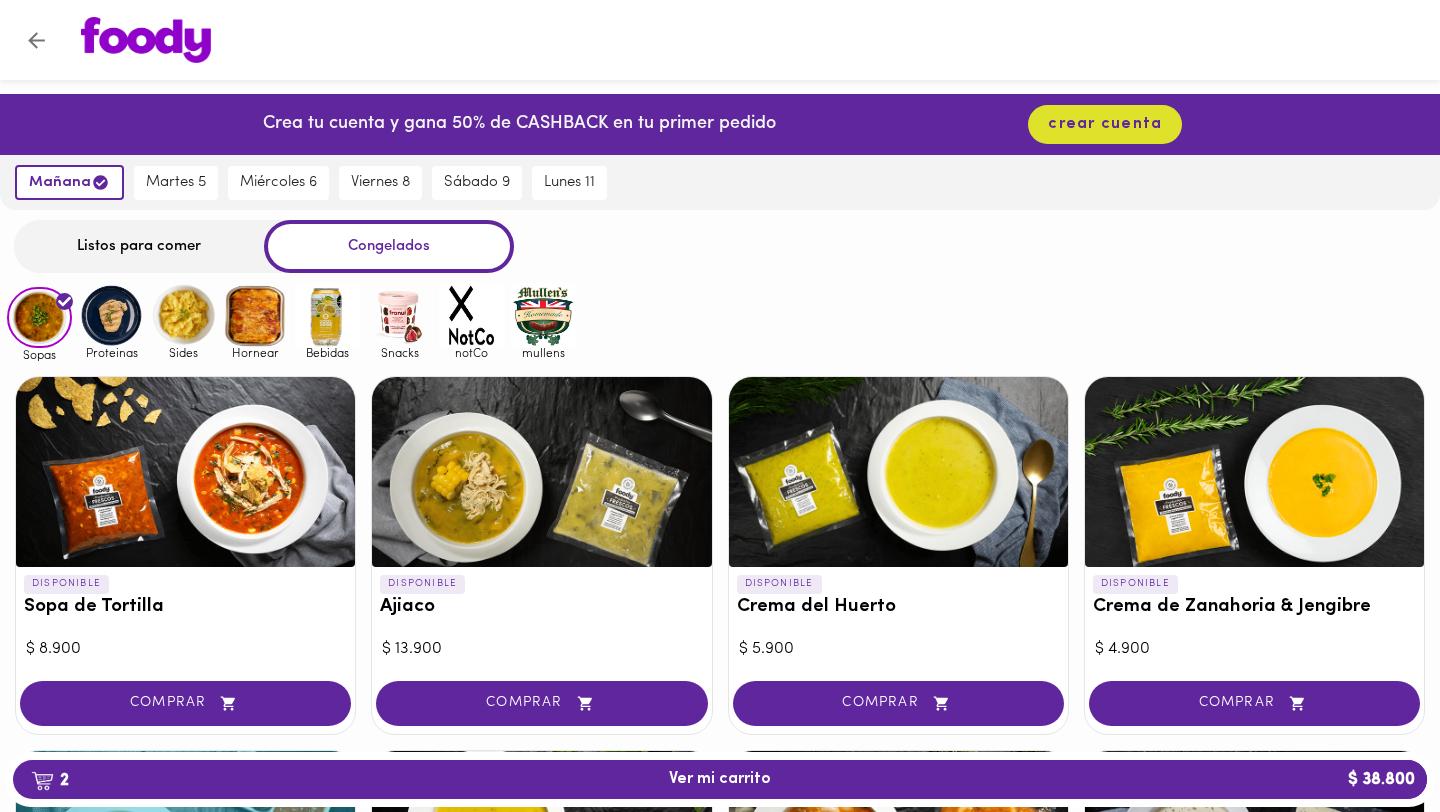 click at bounding box center [111, 315] 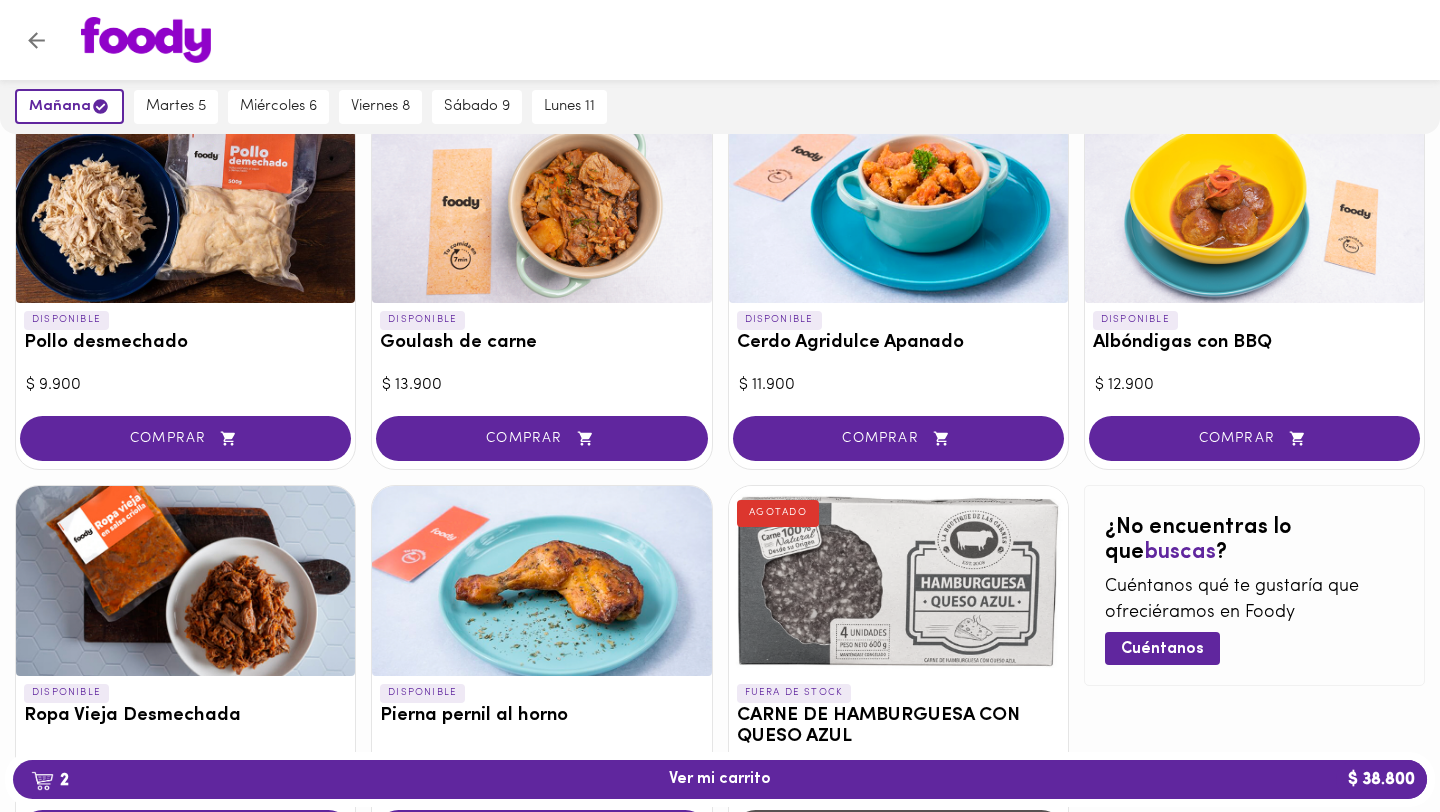 scroll, scrollTop: 539, scrollLeft: 0, axis: vertical 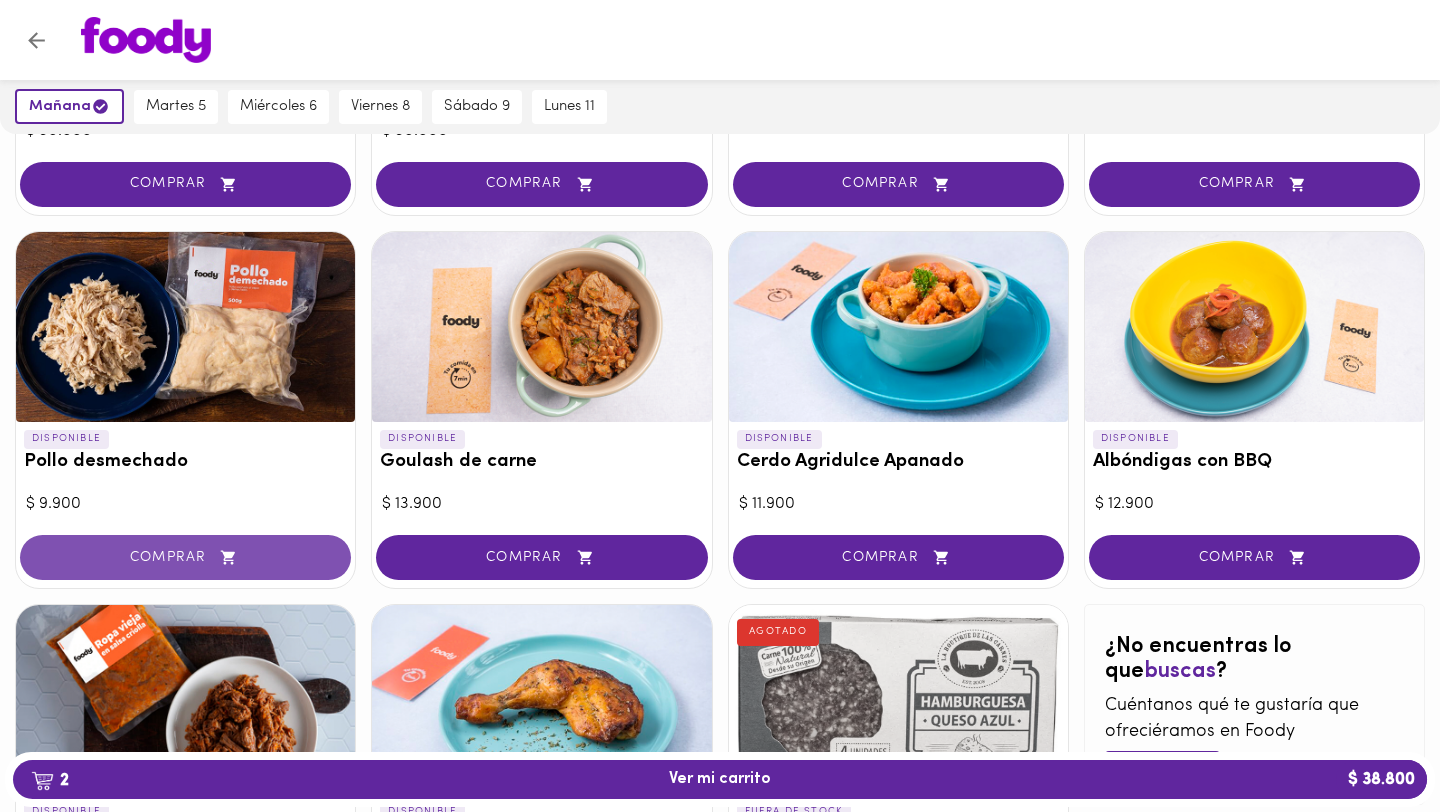 click on "COMPRAR" at bounding box center [185, 557] 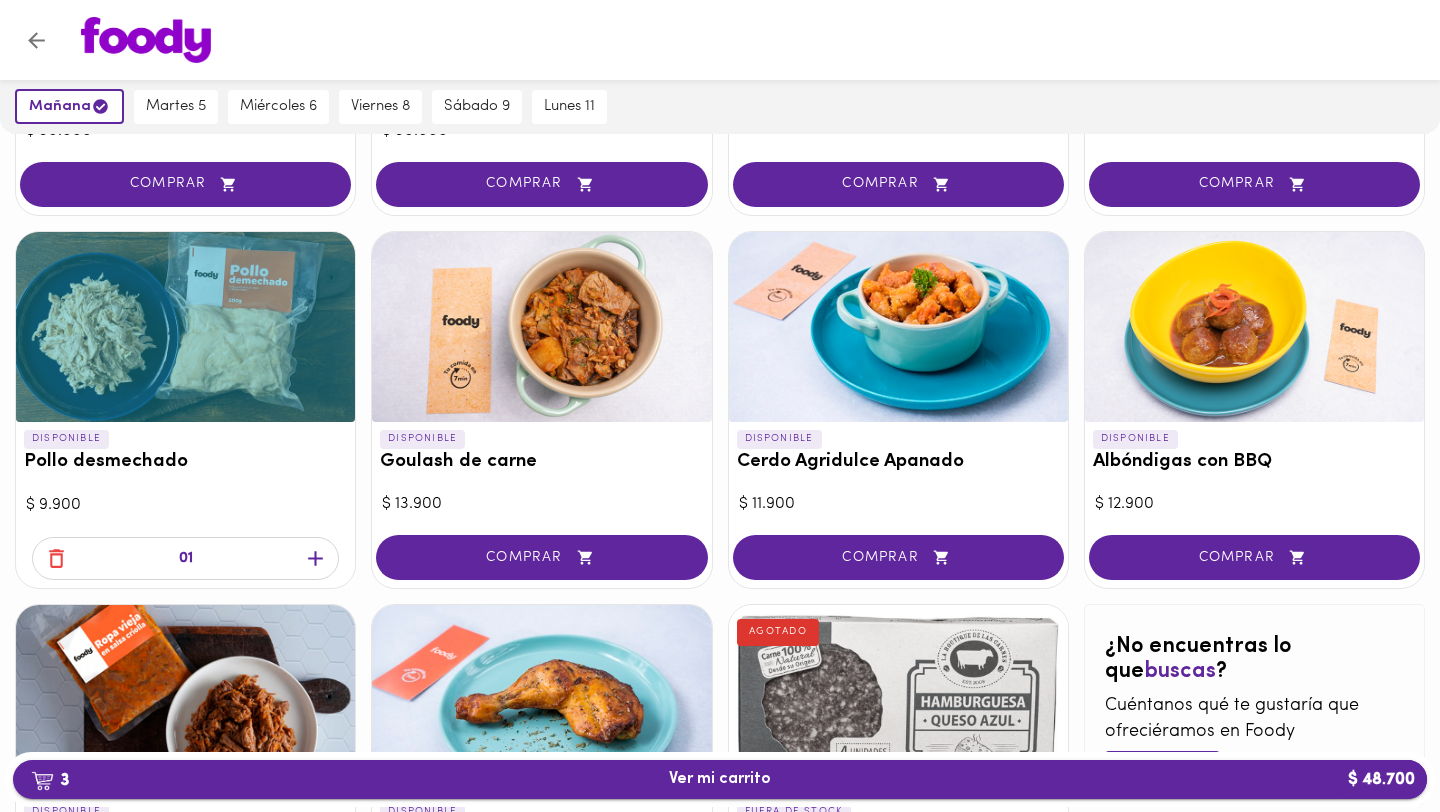 click on "3 Ver mi carrito $ 48.700" at bounding box center [720, 779] 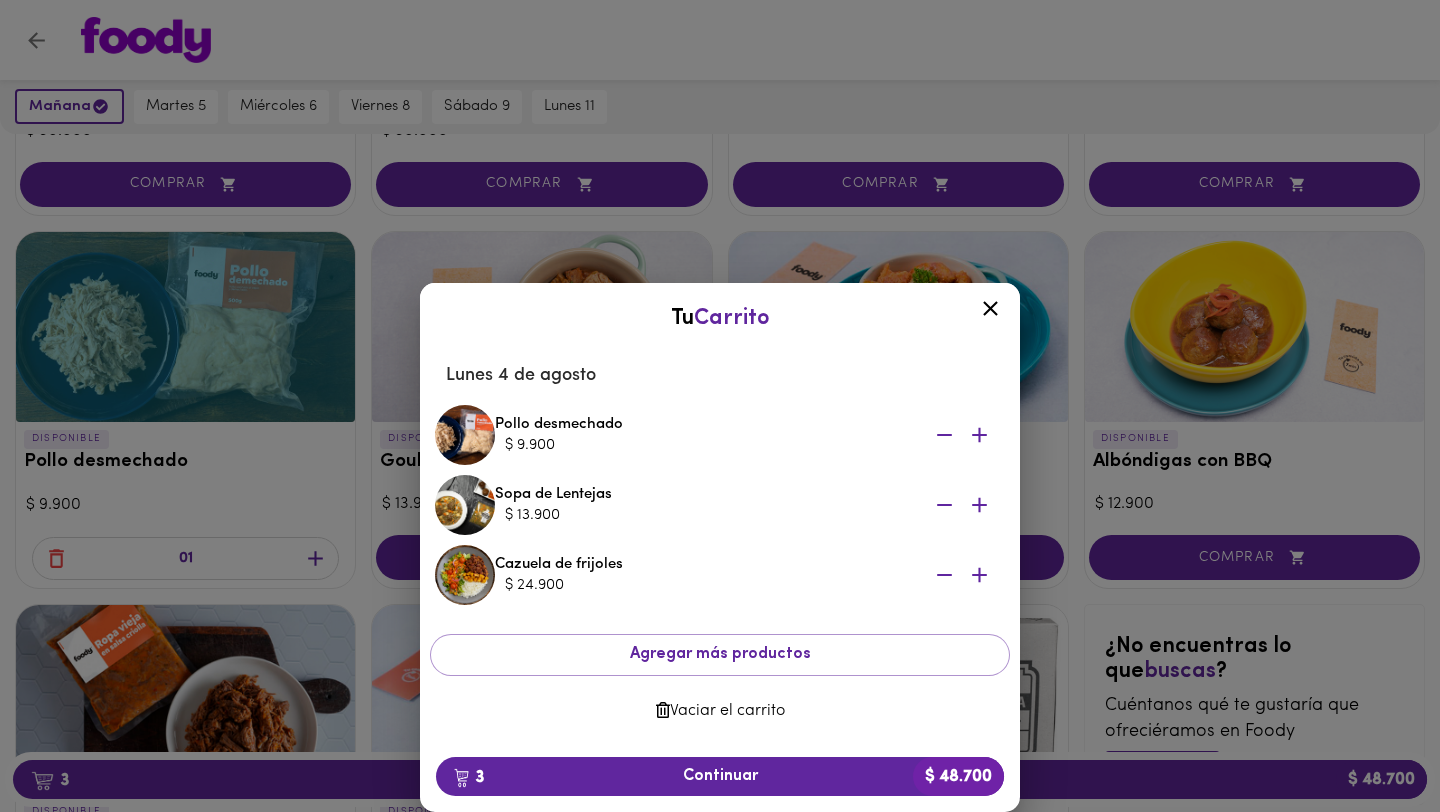 click on "Tu Carrito Lunes 4 de agosto Pollo desmechado $ 9.900 Sopa de Lentejas $ 13.900 Cazuela de frijoles $ 24.900 Agregar más productos Vaciar el carrito 3 Continuar $ 48.700" at bounding box center (720, 467) 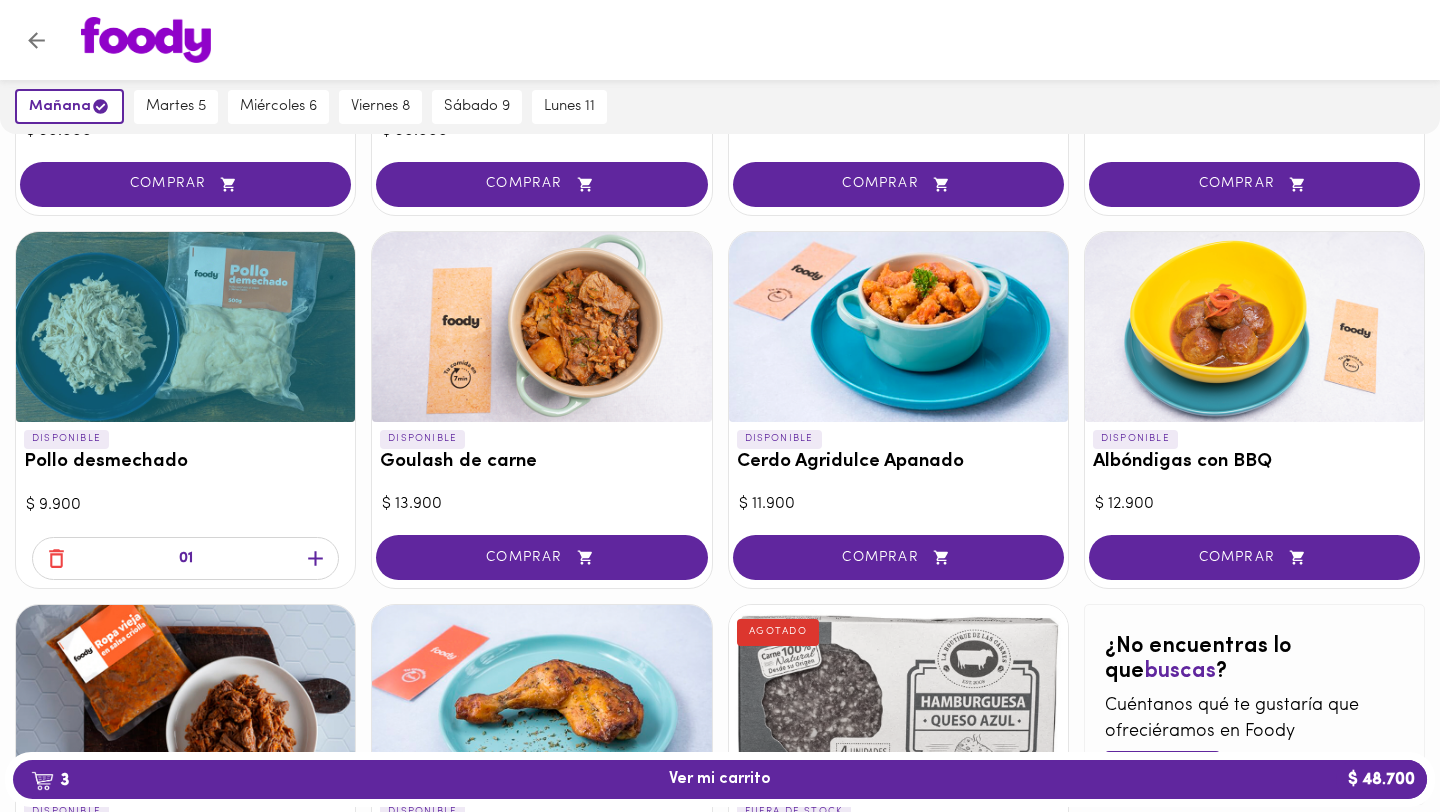 click at bounding box center [185, 700] 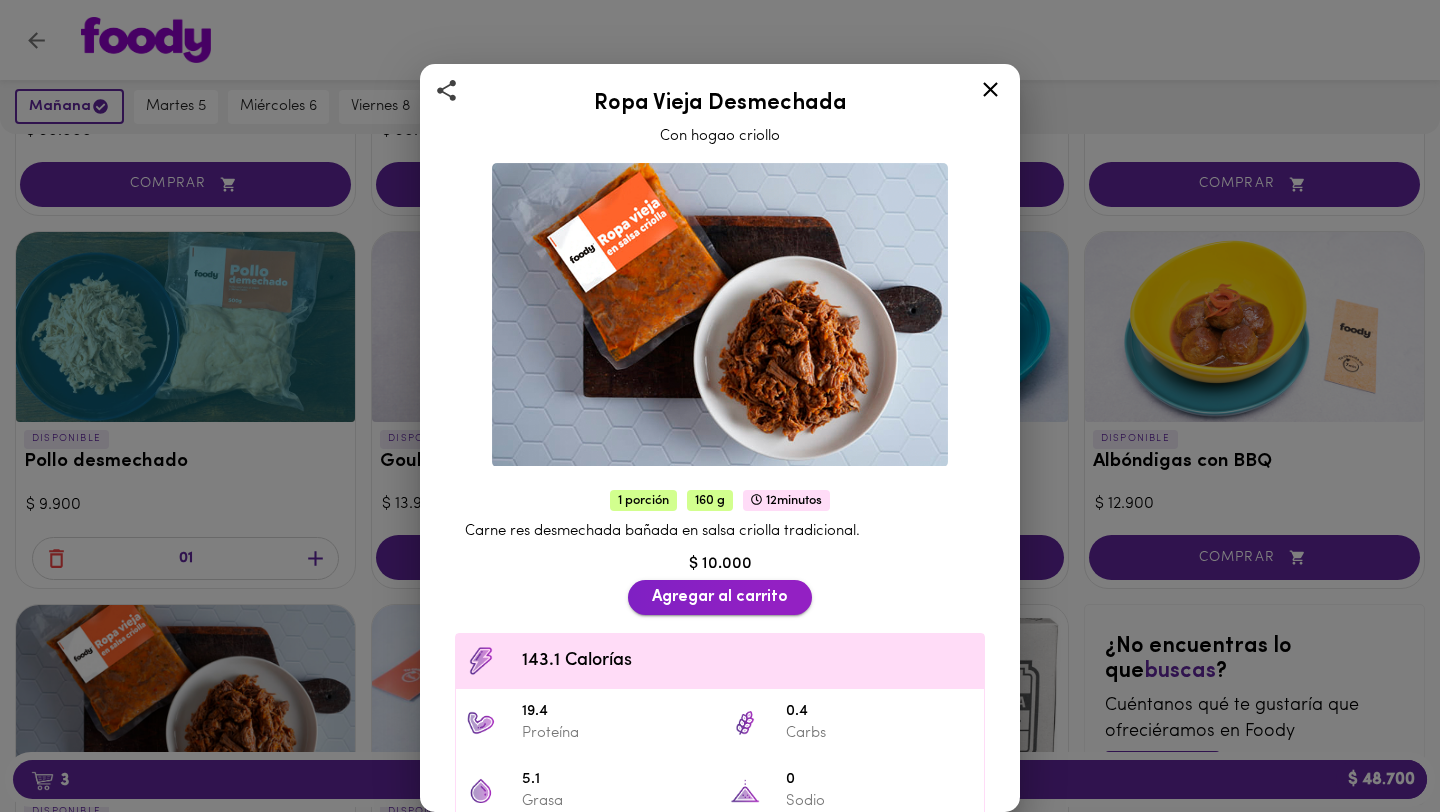 click on "Agregar al carrito" at bounding box center [720, 597] 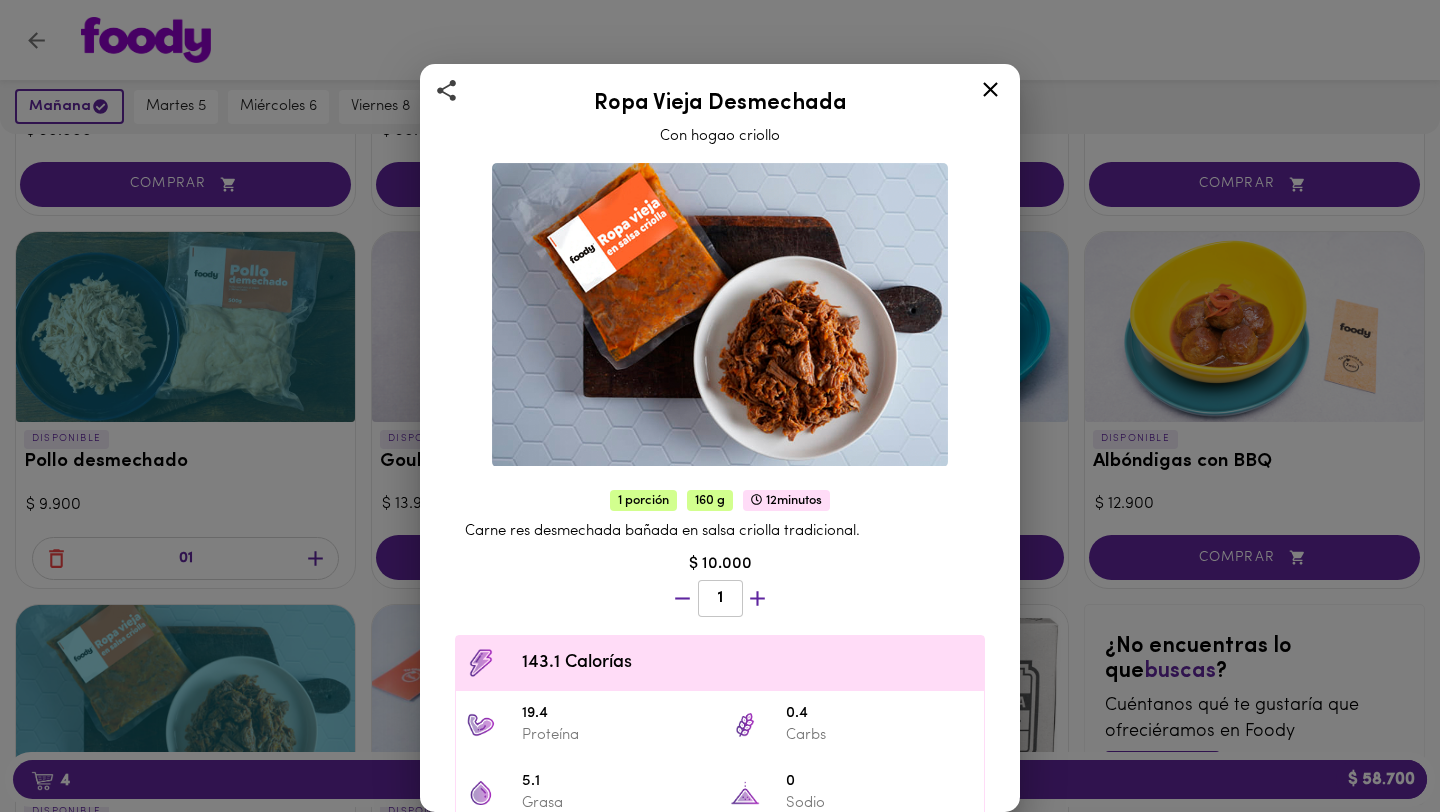 click 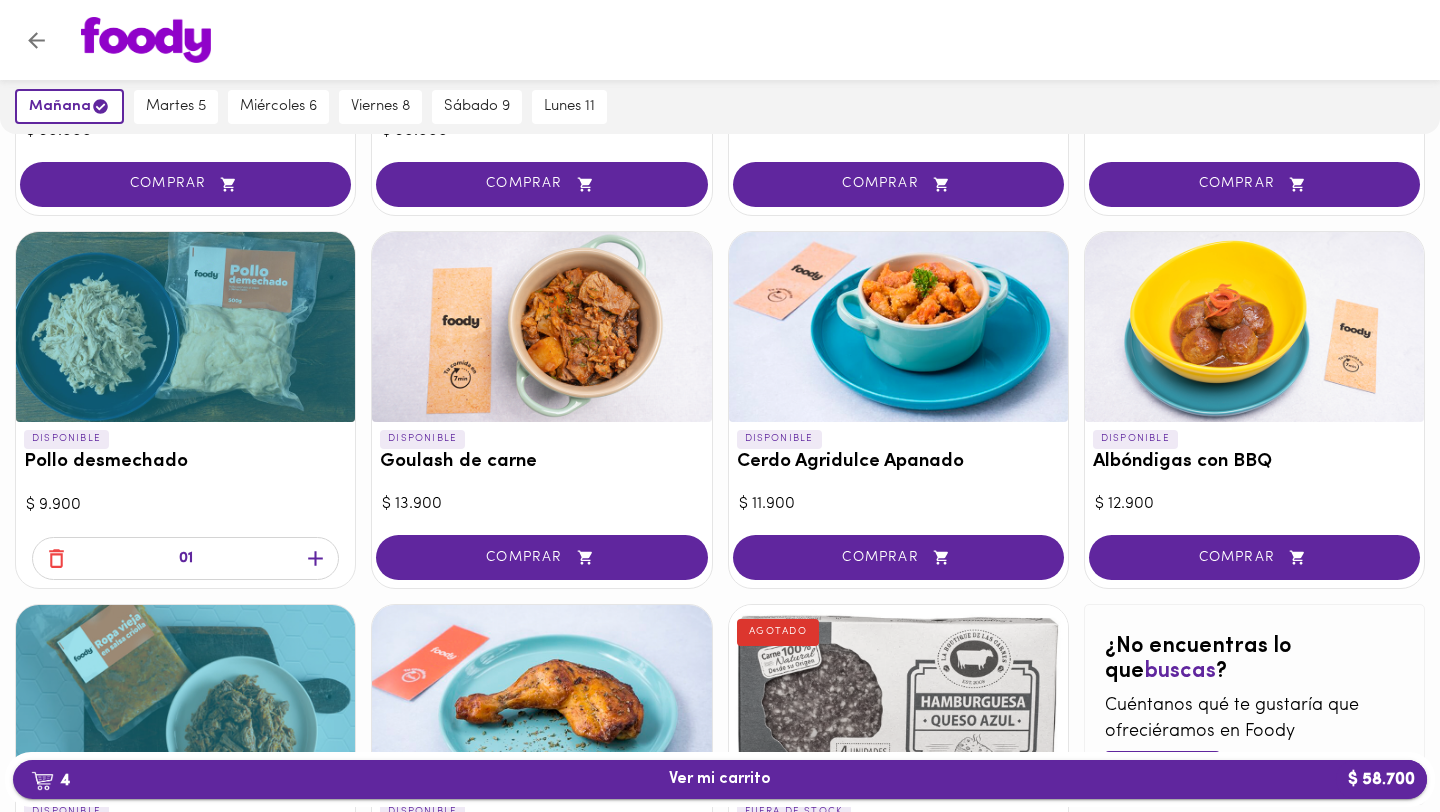click on "4 Ver mi carrito $ 58.700" at bounding box center (720, 779) 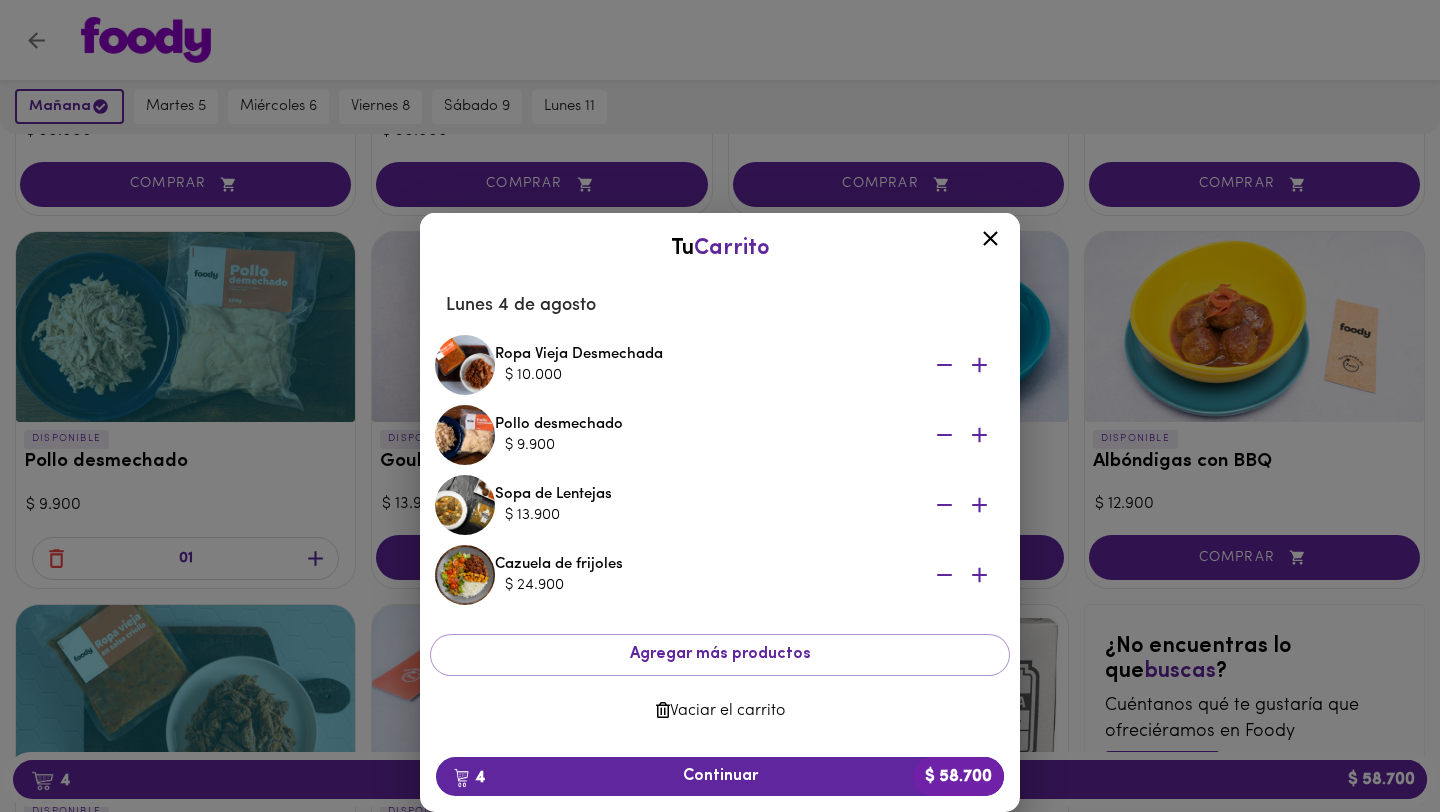 click 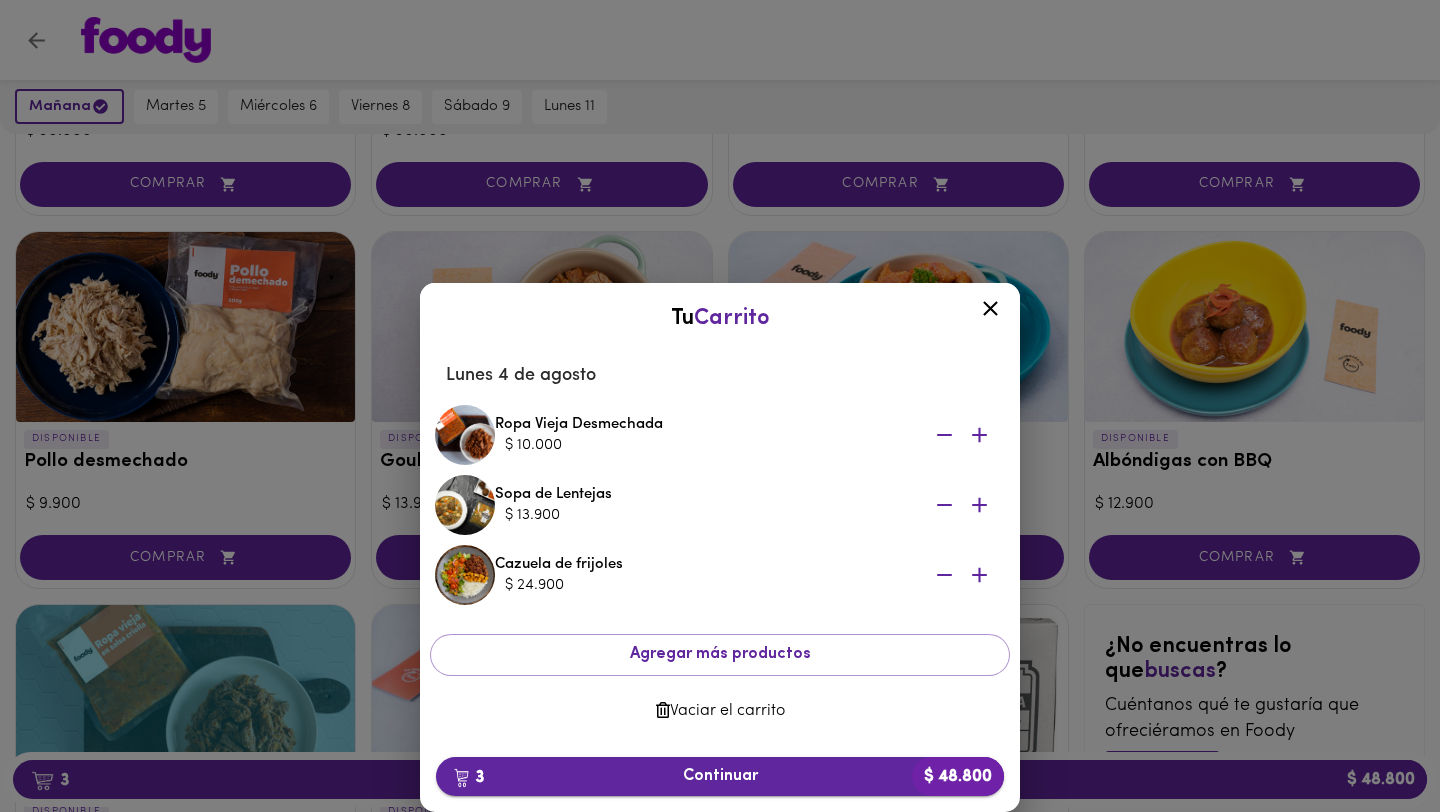 click on "3 Continuar $ 48.800" at bounding box center [720, 776] 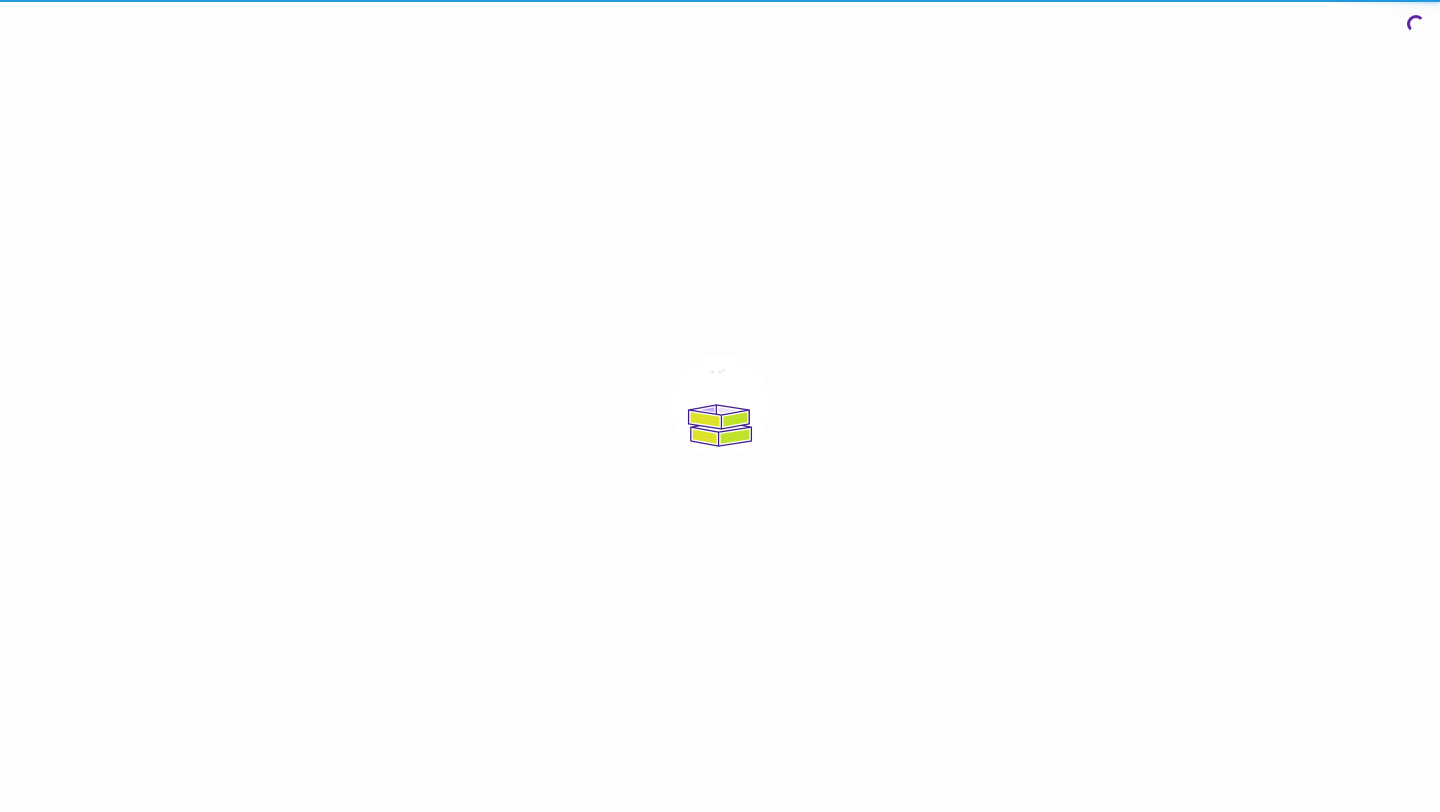 scroll, scrollTop: 0, scrollLeft: 0, axis: both 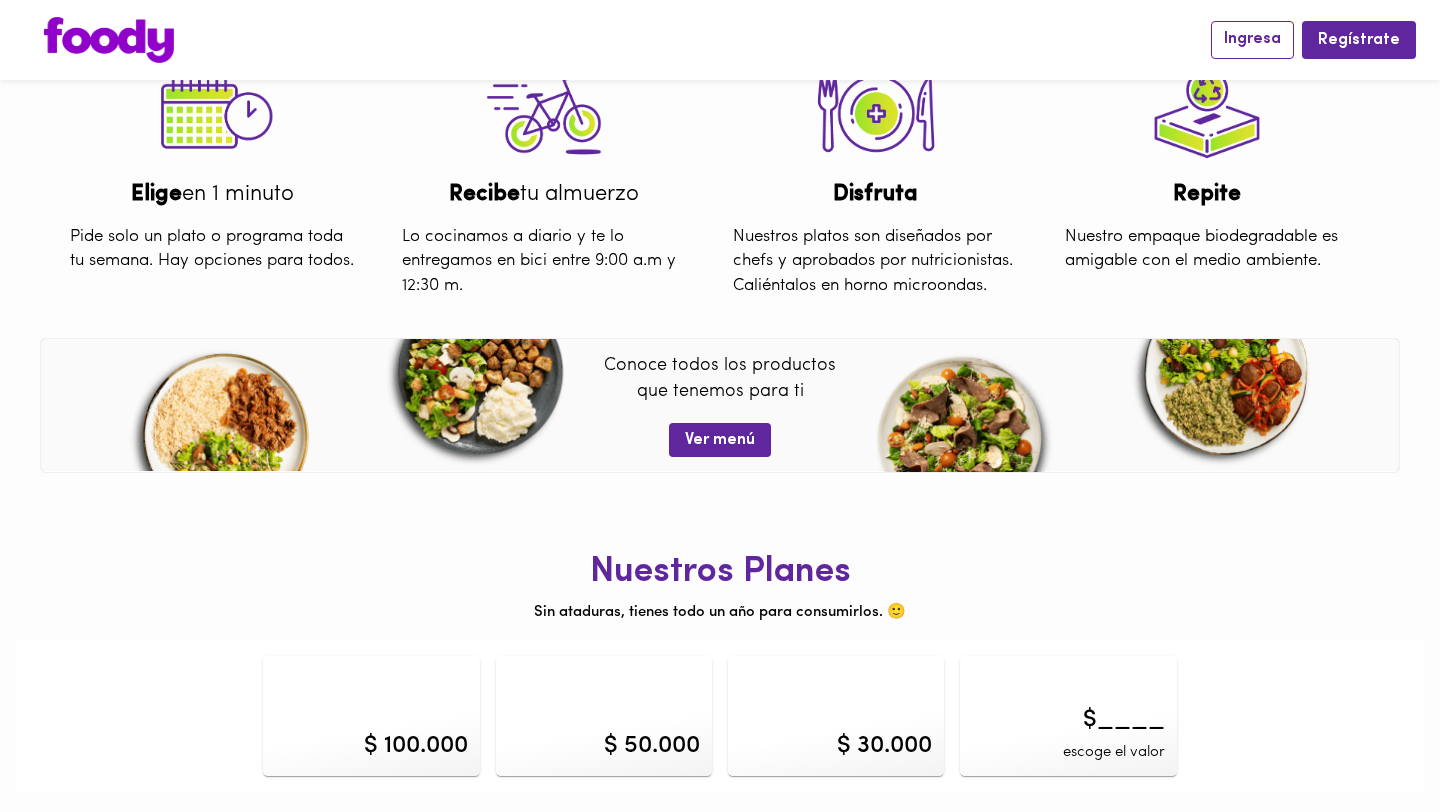 click on "Ingresa" at bounding box center [1252, 39] 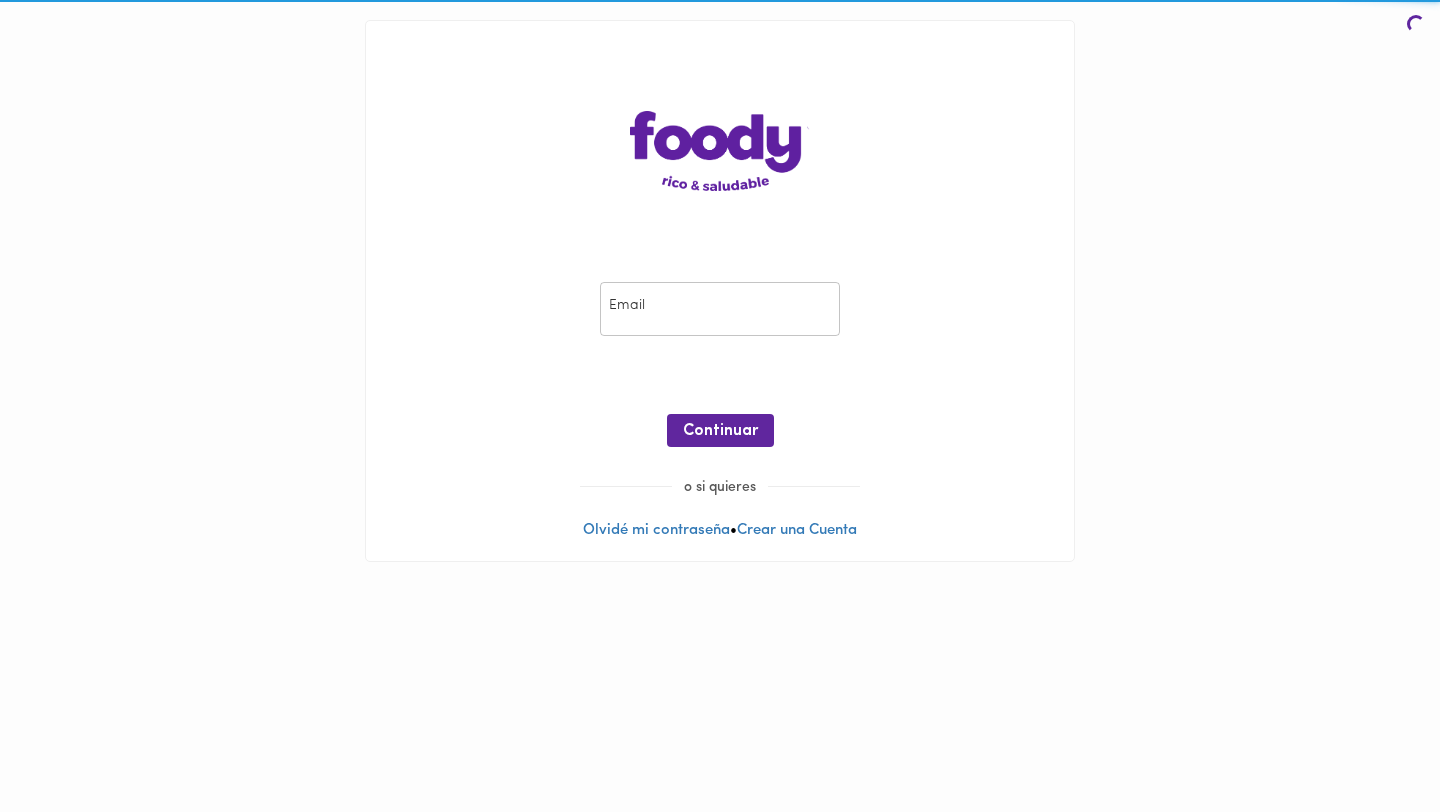 type on "[EMAIL]" 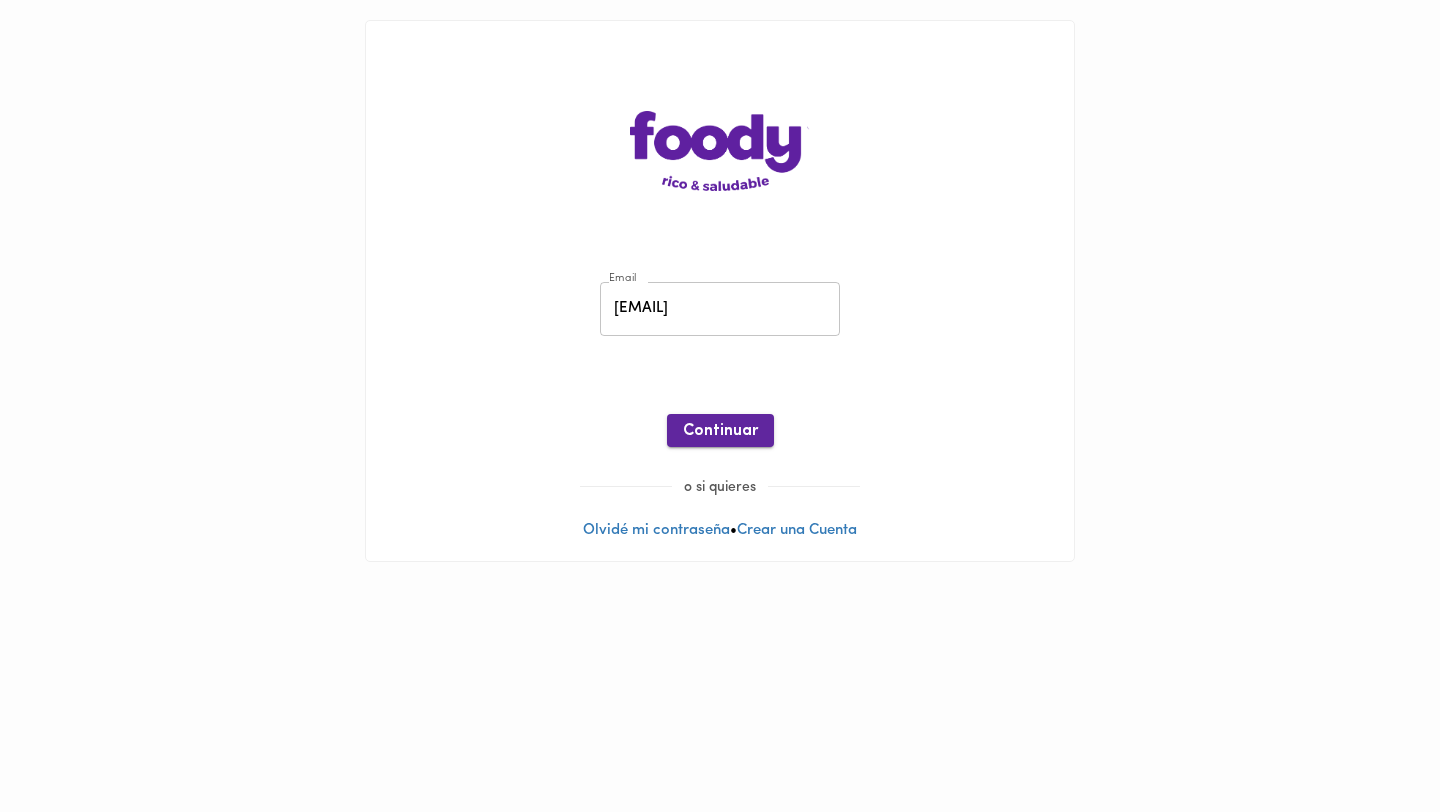 click on "Continuar" at bounding box center (720, 431) 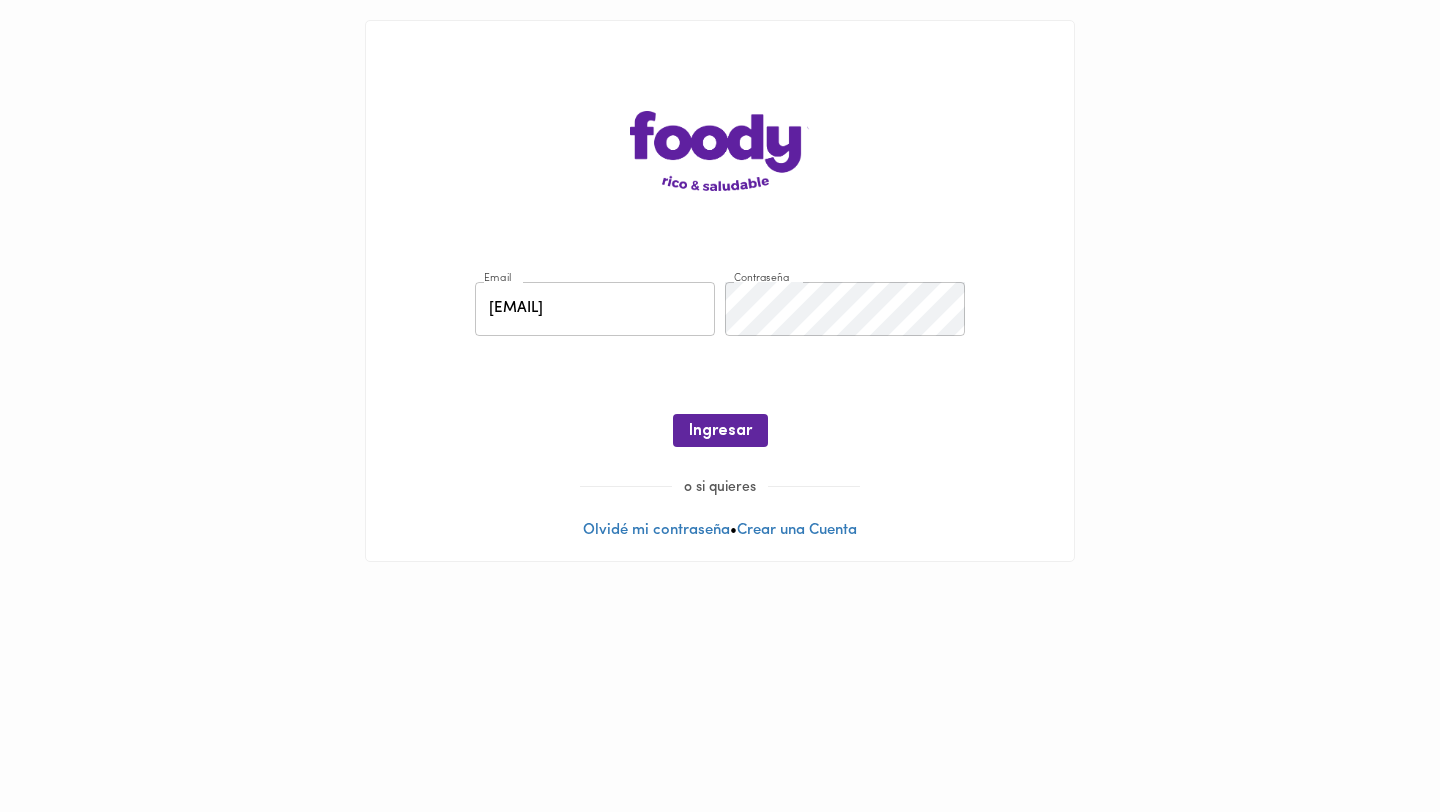 click on "Ingresar" at bounding box center (720, 431) 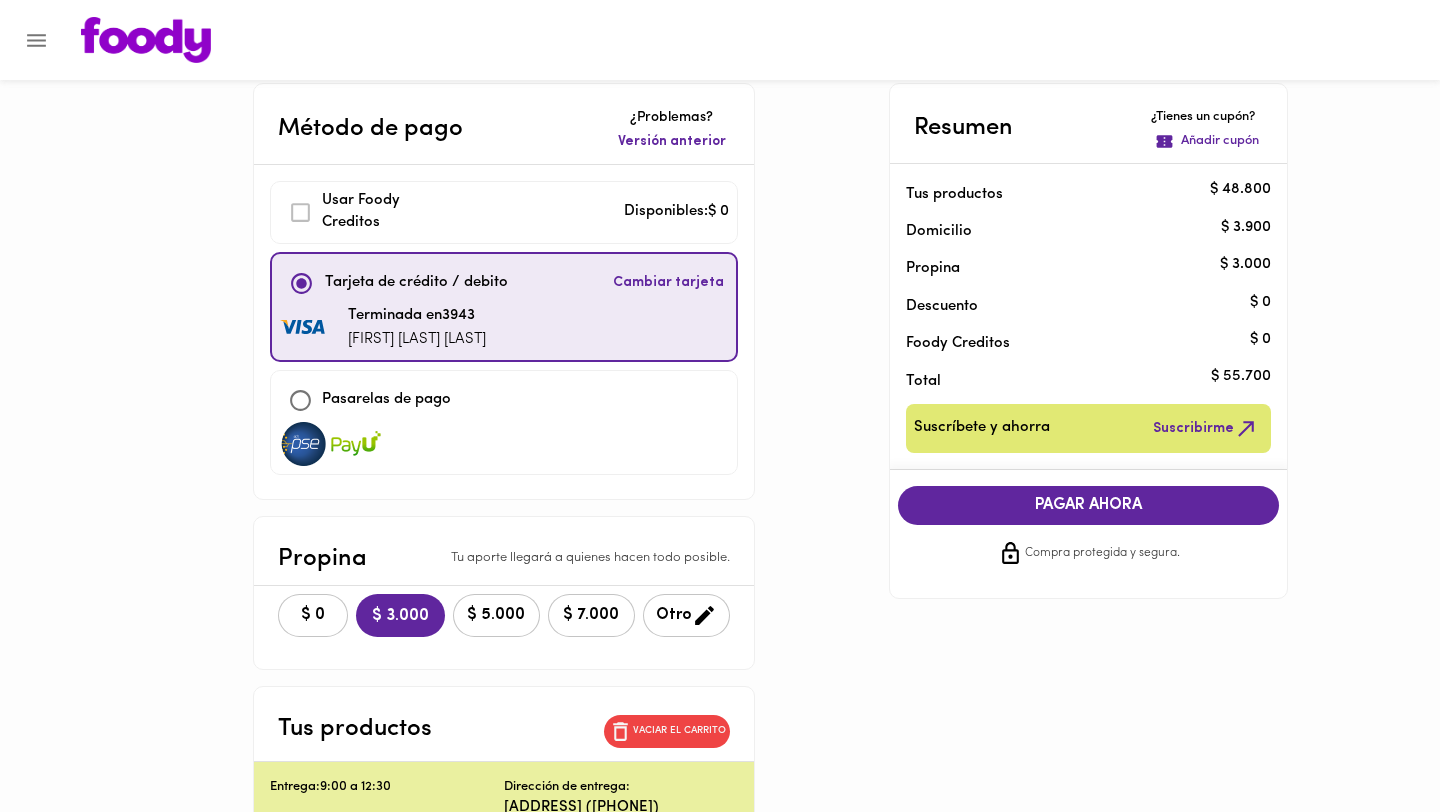 scroll, scrollTop: 0, scrollLeft: 0, axis: both 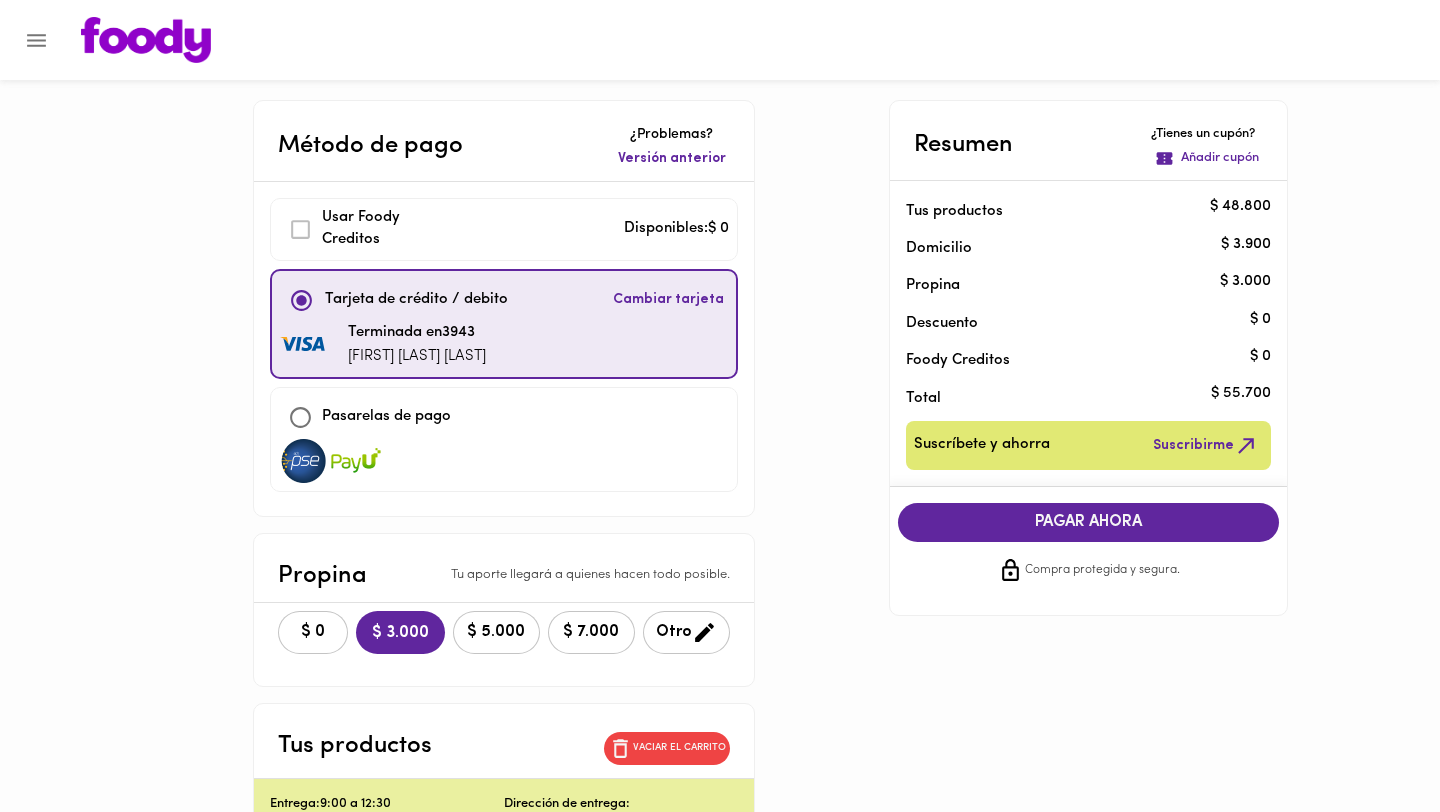 click on "PAGAR AHORA" at bounding box center (1089, 522) 